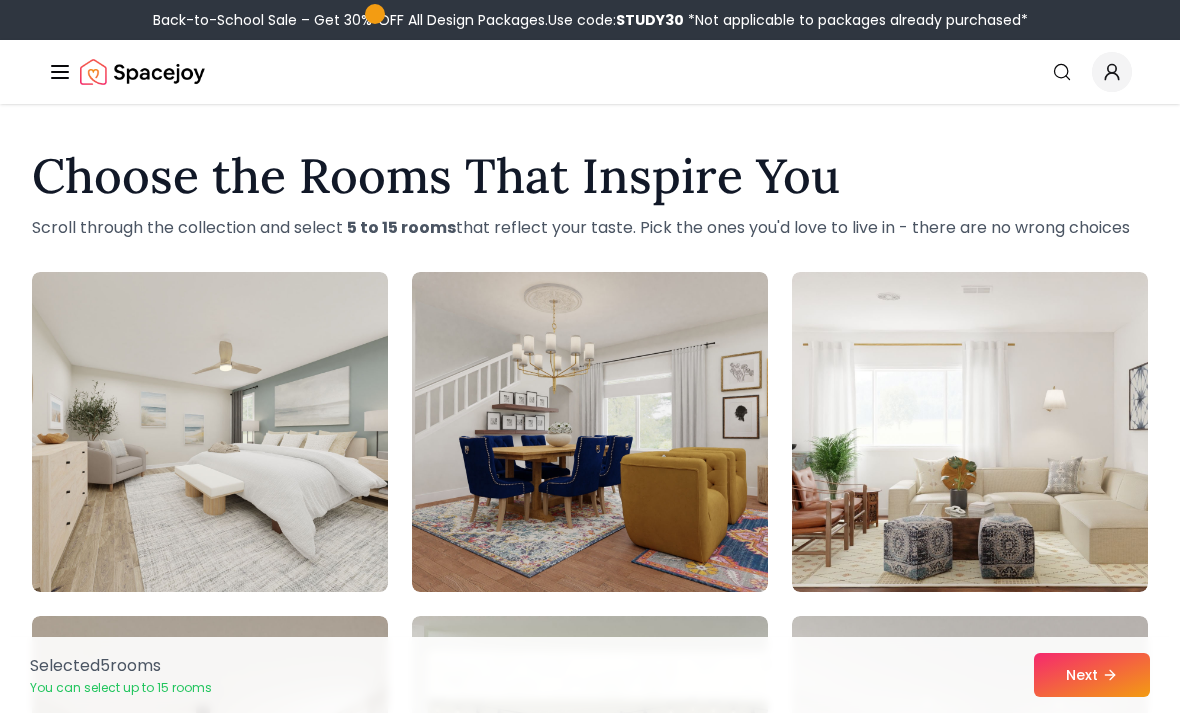 scroll, scrollTop: 4613, scrollLeft: 0, axis: vertical 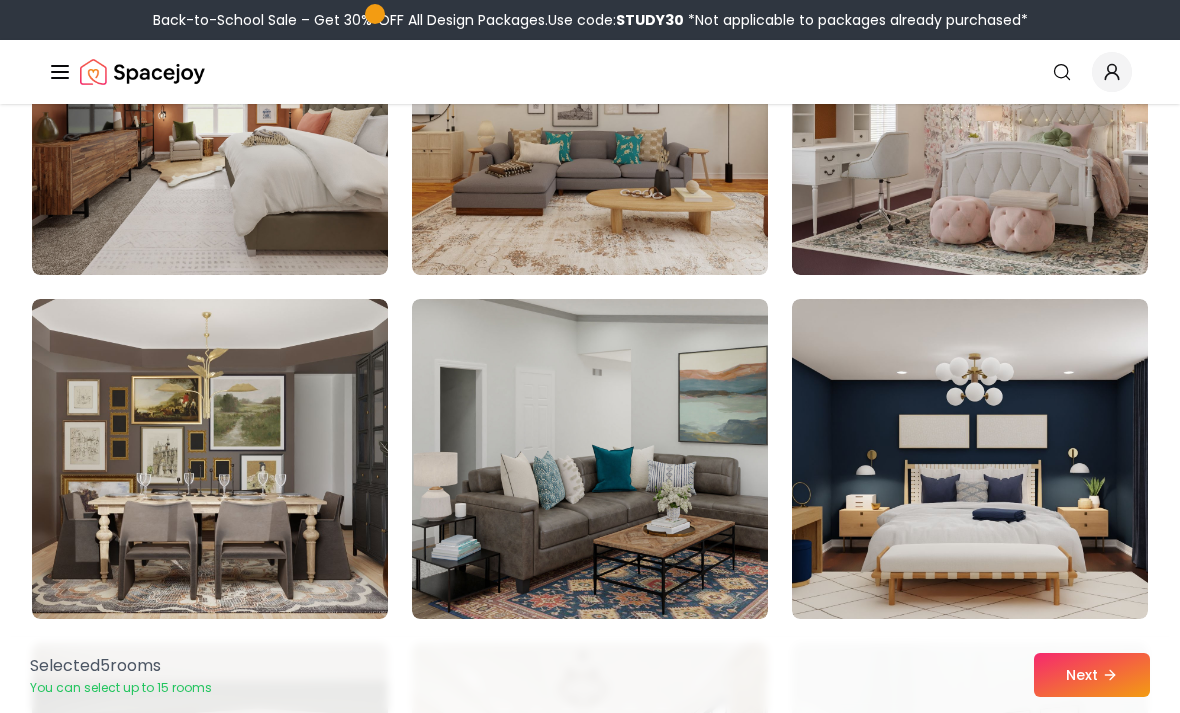 click at bounding box center (970, 459) 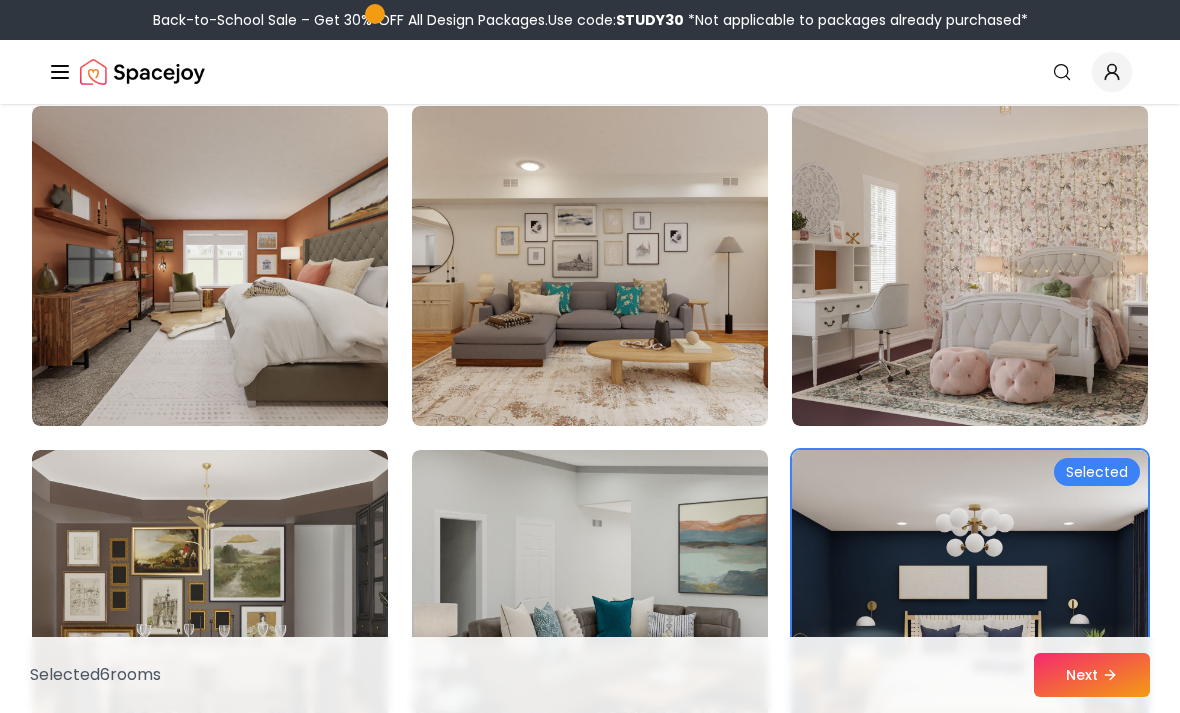 scroll, scrollTop: 4296, scrollLeft: 0, axis: vertical 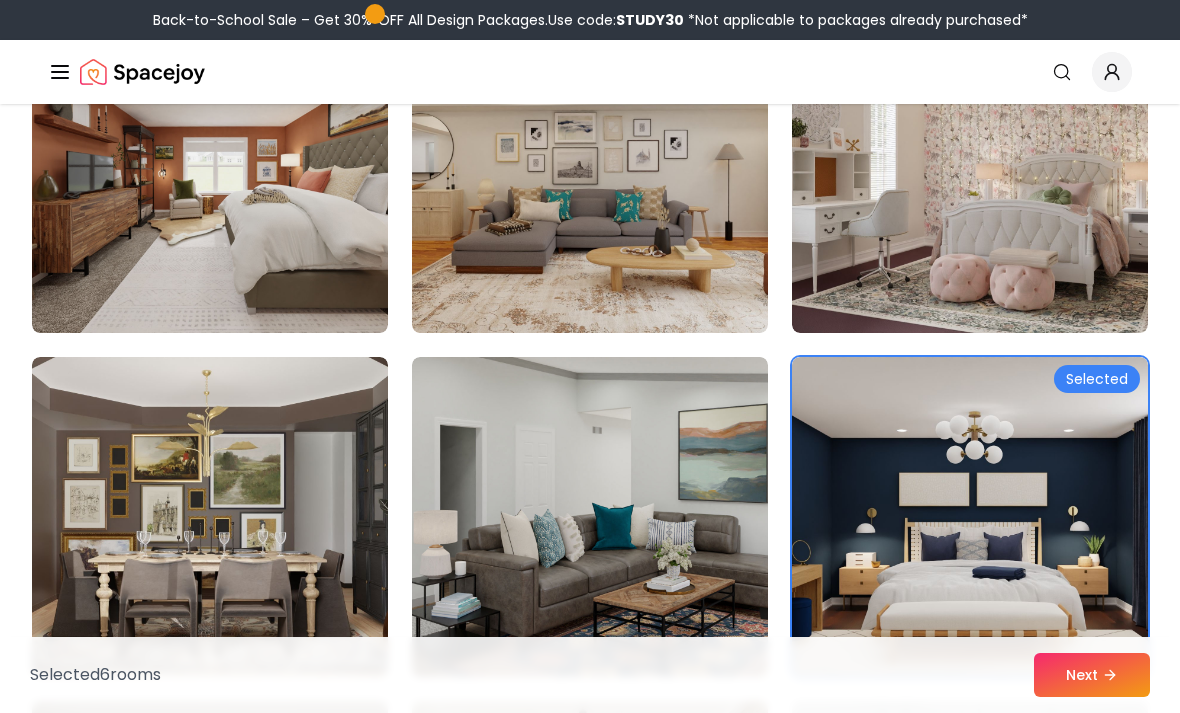 click at bounding box center [210, 173] 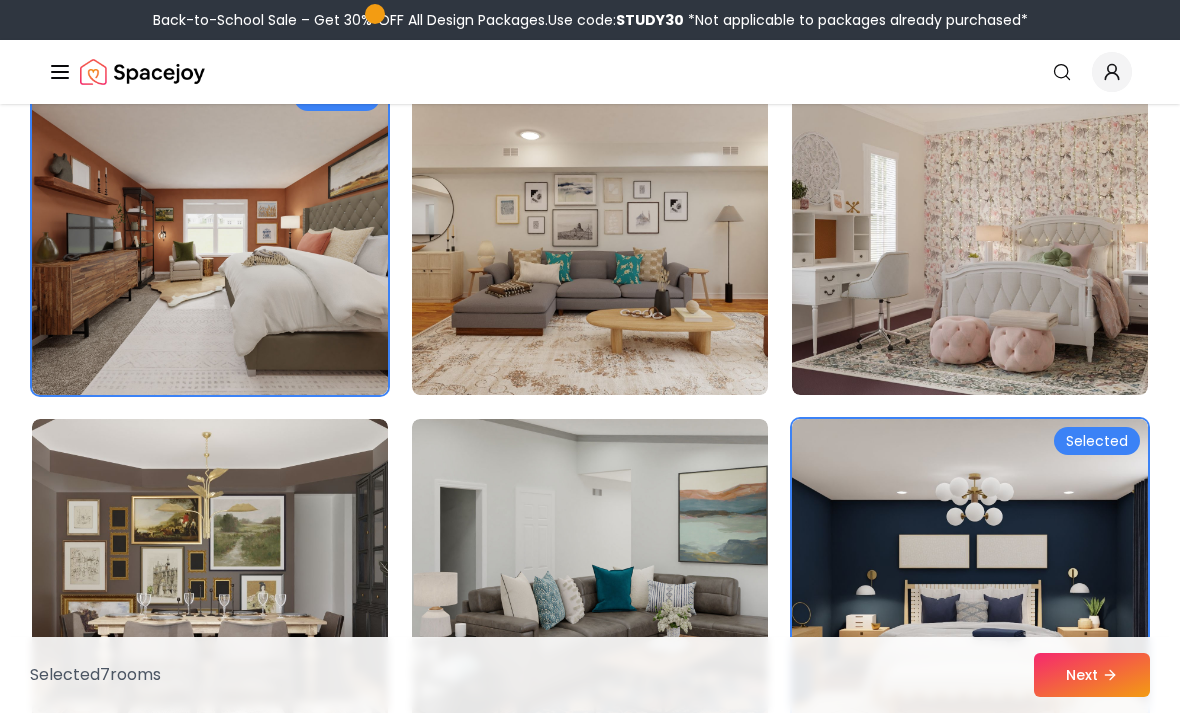 click at bounding box center (210, 235) 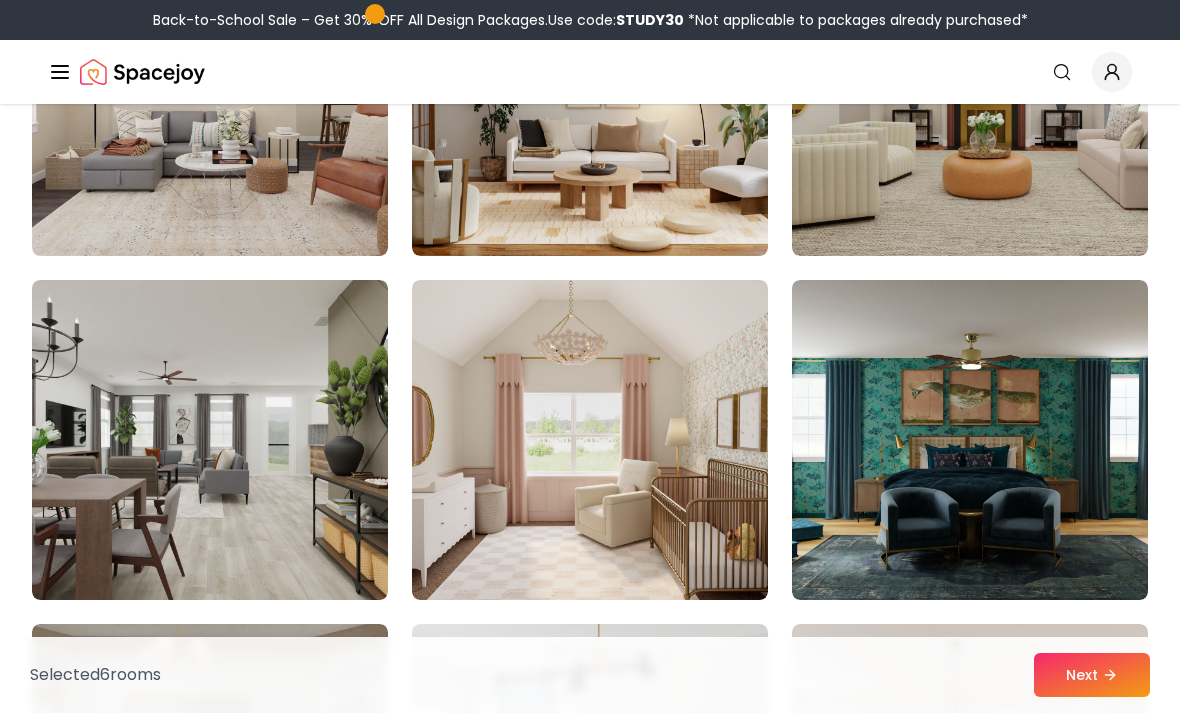 scroll, scrollTop: 6529, scrollLeft: 0, axis: vertical 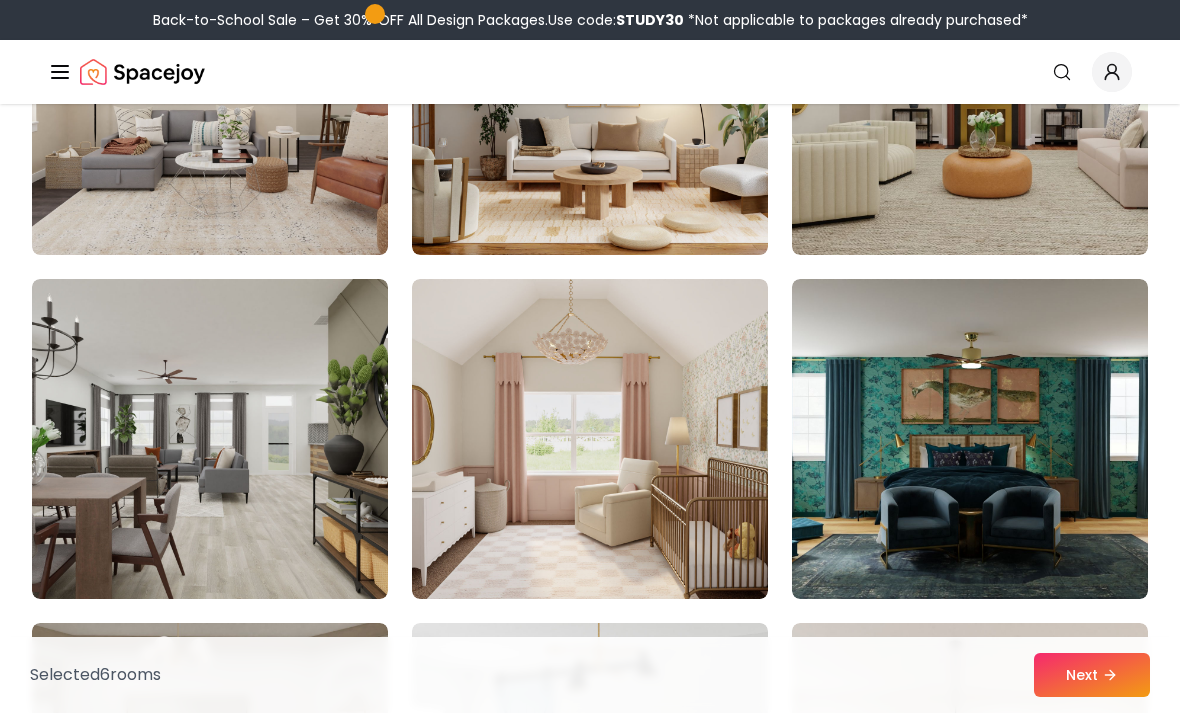 click at bounding box center (970, 439) 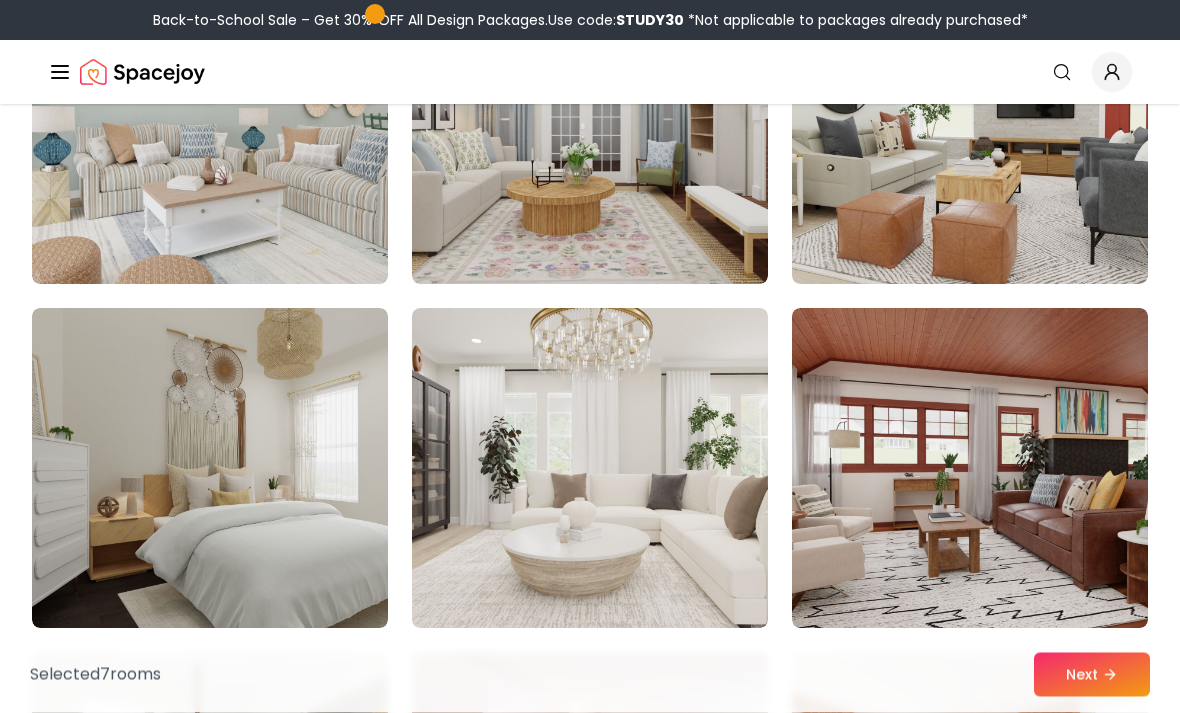 scroll, scrollTop: 7878, scrollLeft: 0, axis: vertical 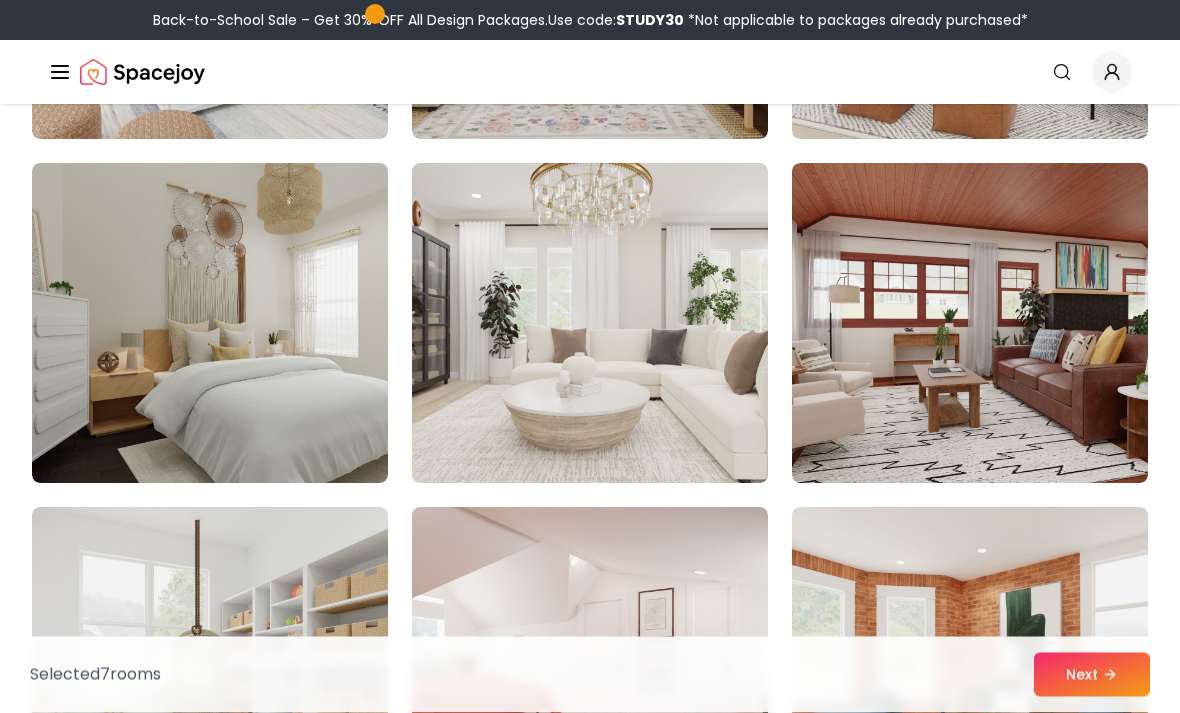 click at bounding box center (970, 324) 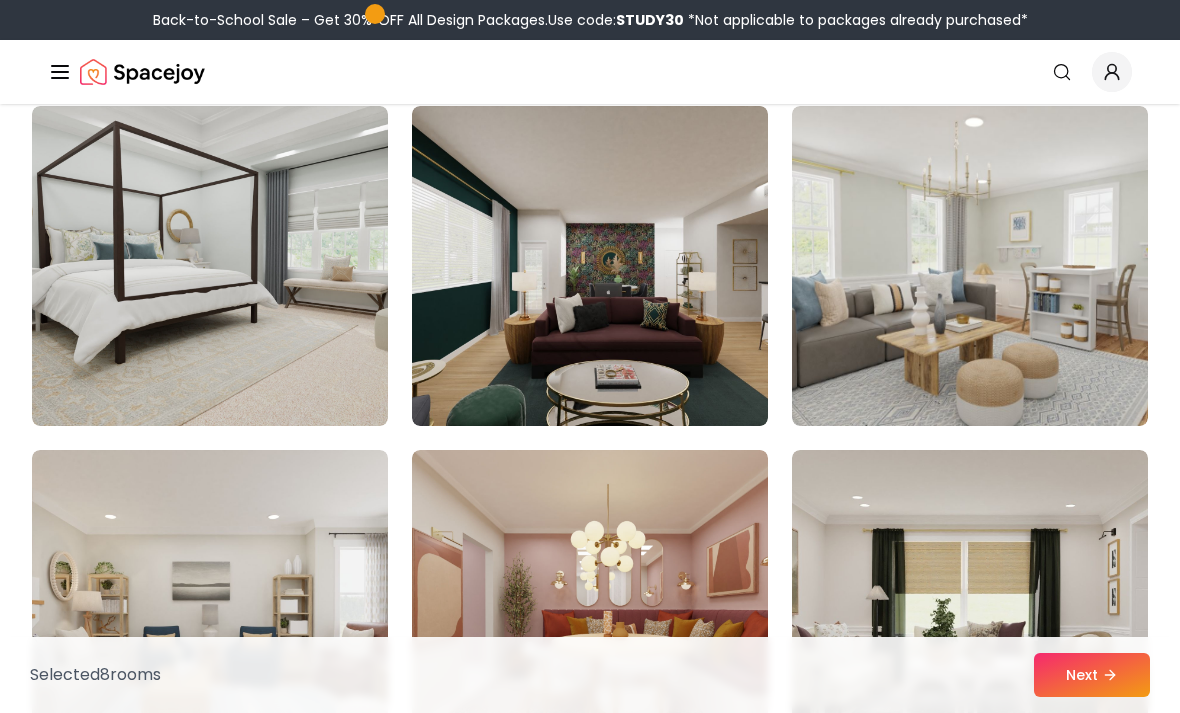 click at bounding box center [590, 266] 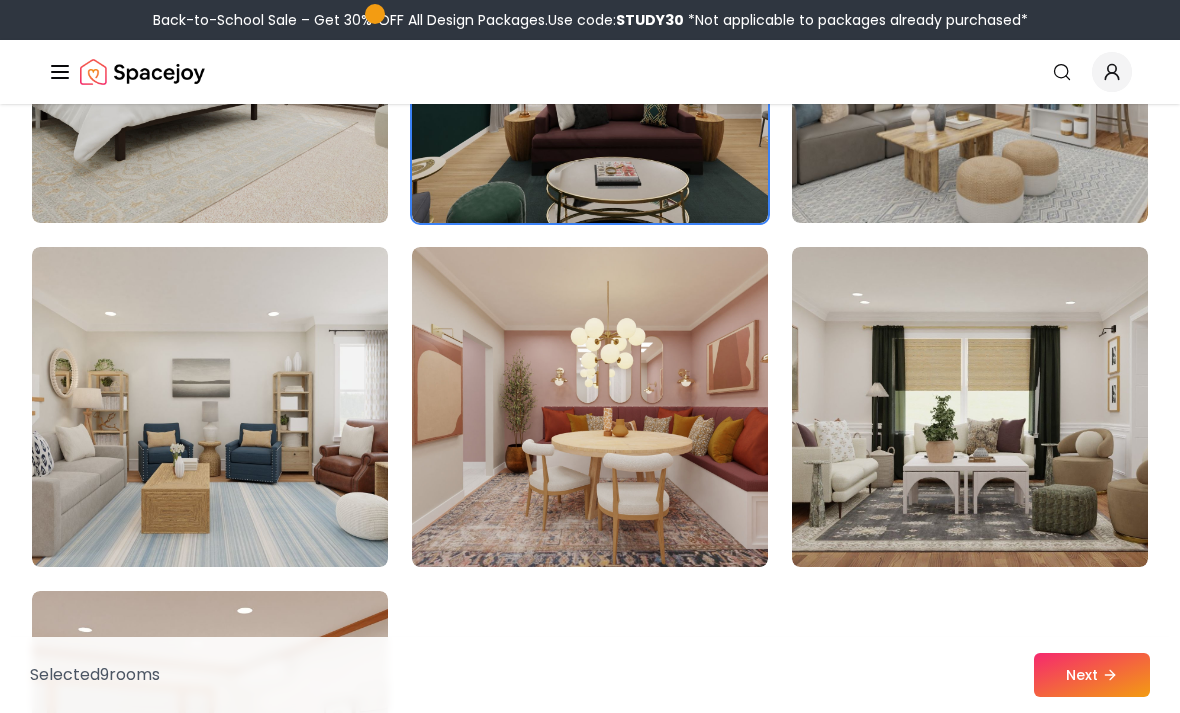 click at bounding box center (590, 407) 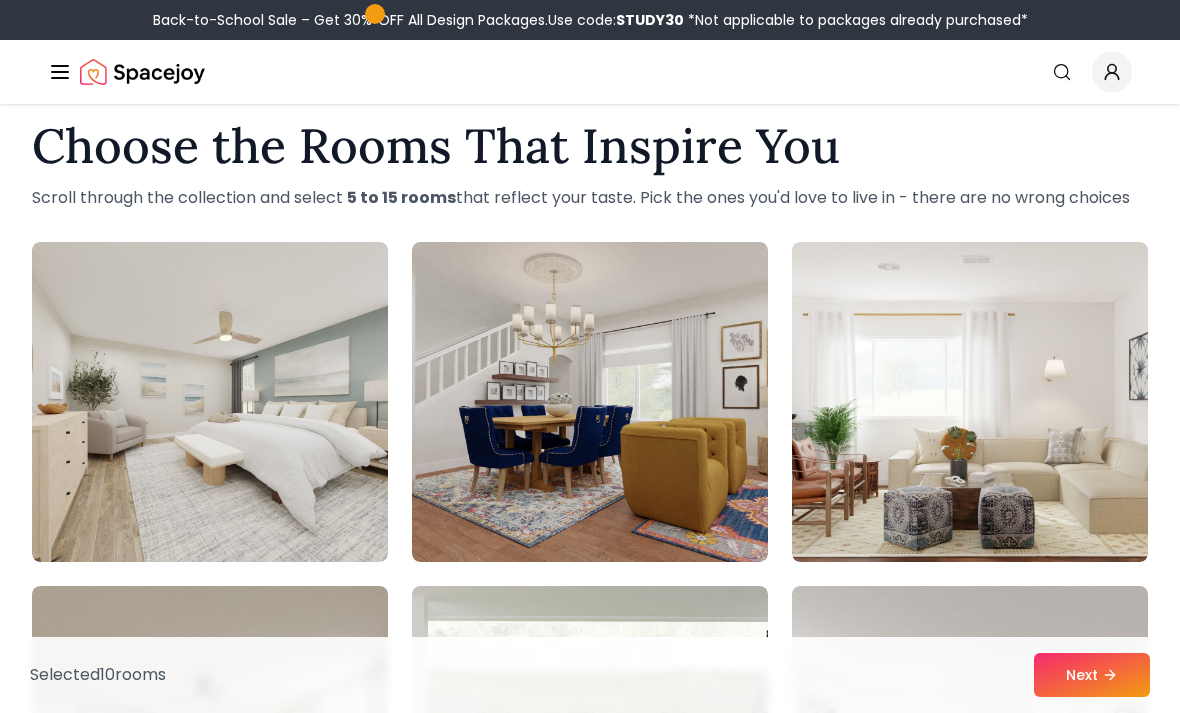 scroll, scrollTop: 28, scrollLeft: 0, axis: vertical 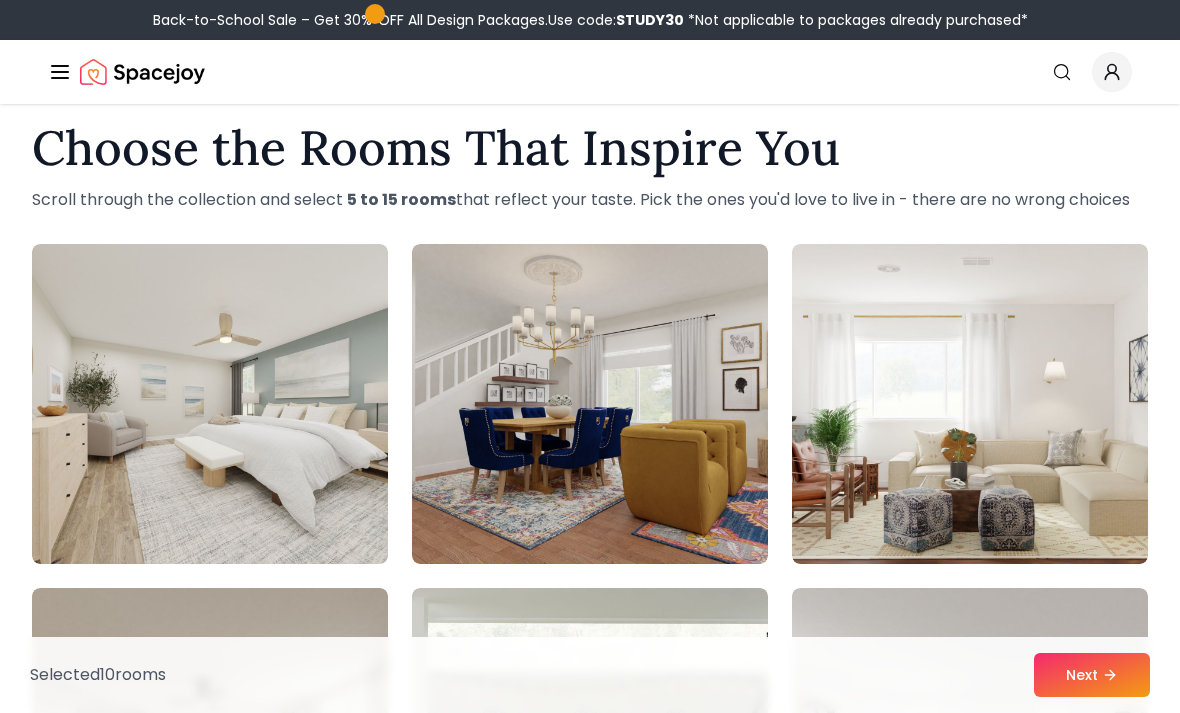 click at bounding box center [590, 404] 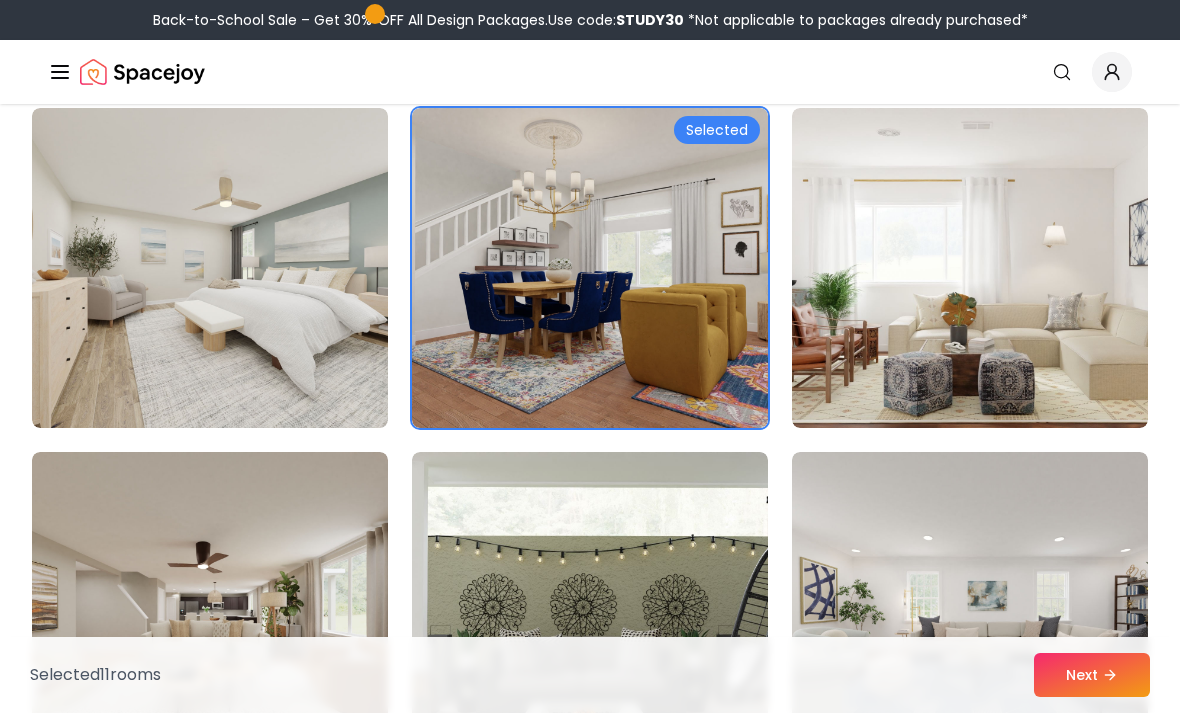 scroll, scrollTop: 163, scrollLeft: 0, axis: vertical 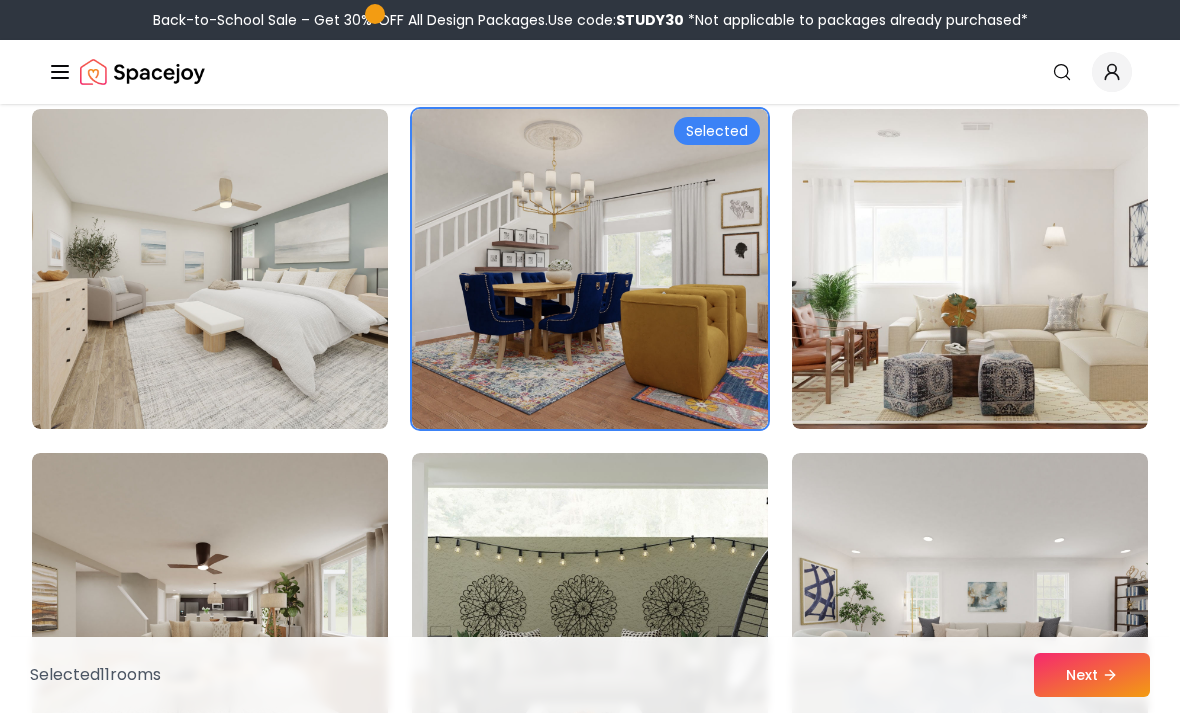 click at bounding box center (590, 269) 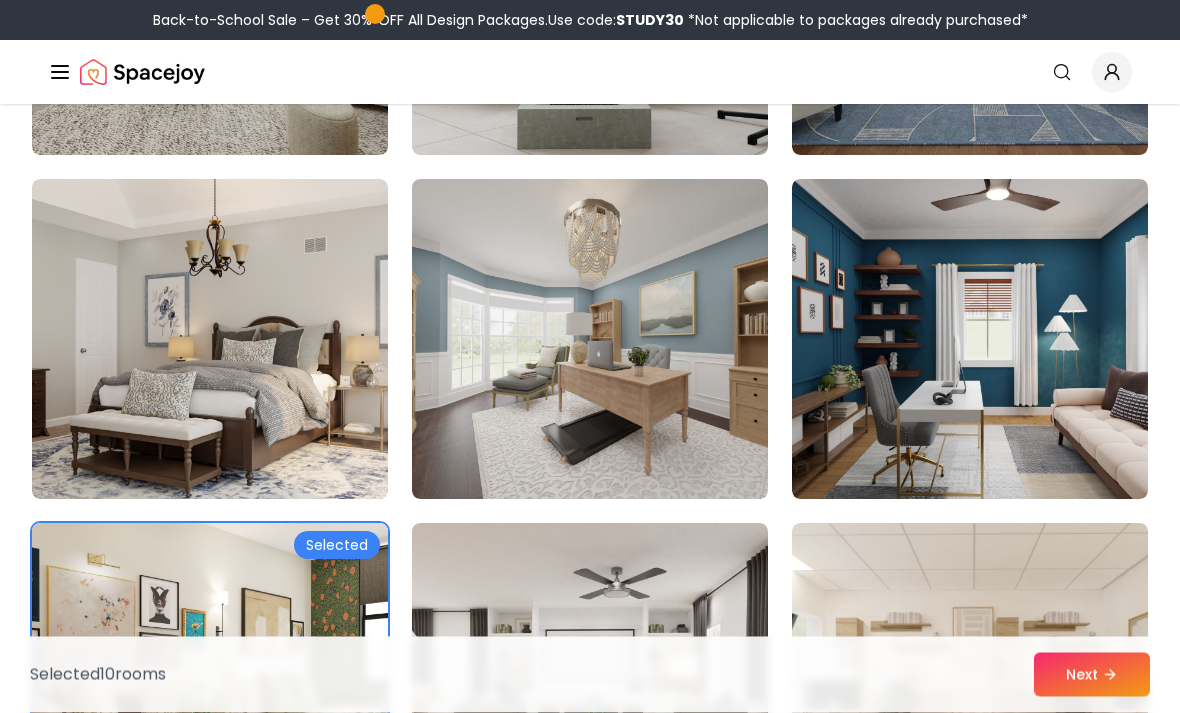 scroll, scrollTop: 782, scrollLeft: 0, axis: vertical 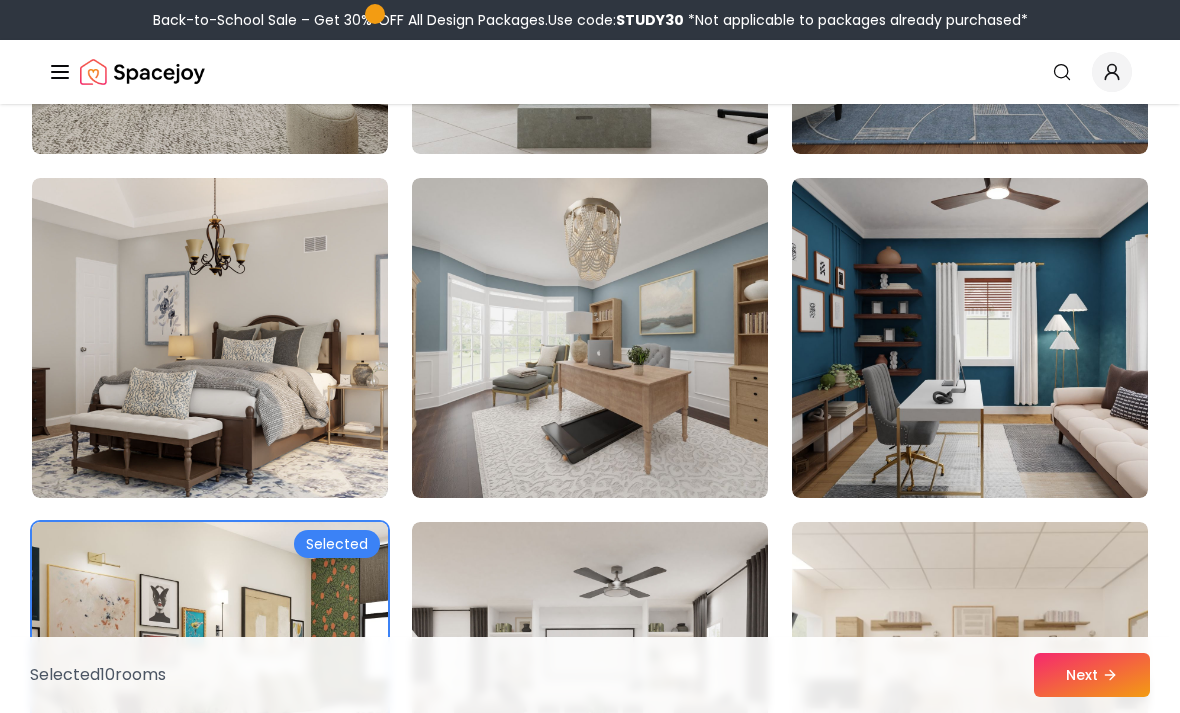 click on "Next" at bounding box center [1092, 675] 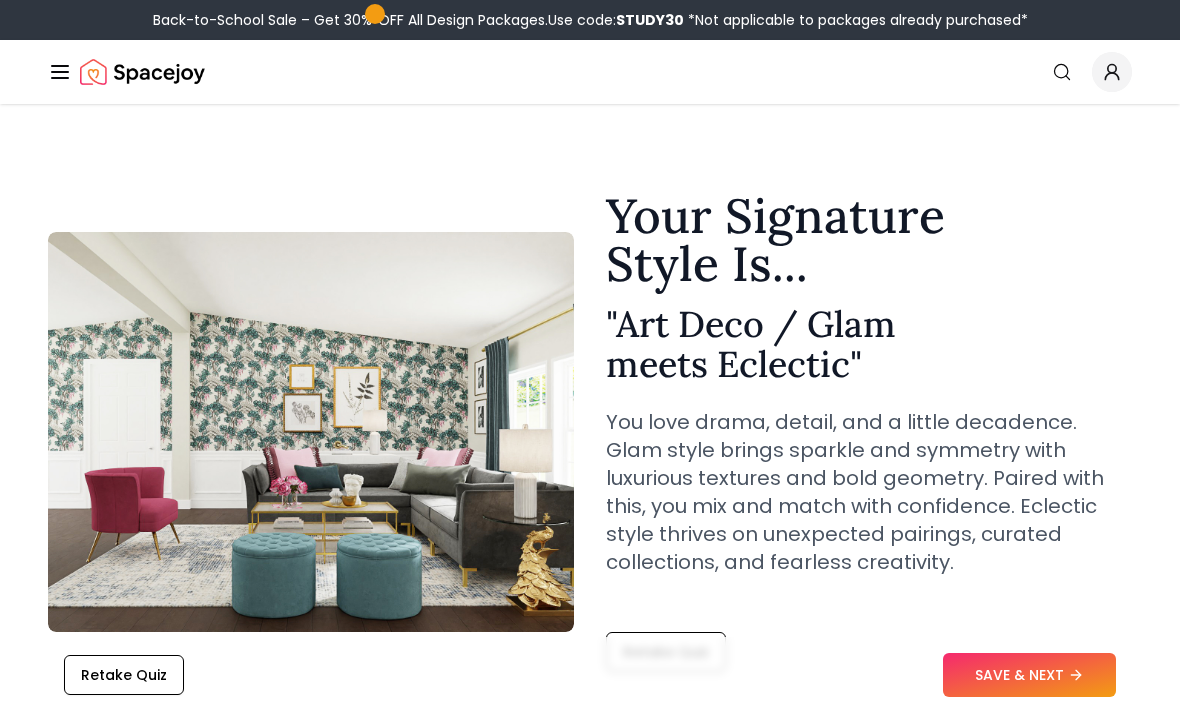 scroll, scrollTop: 0, scrollLeft: 0, axis: both 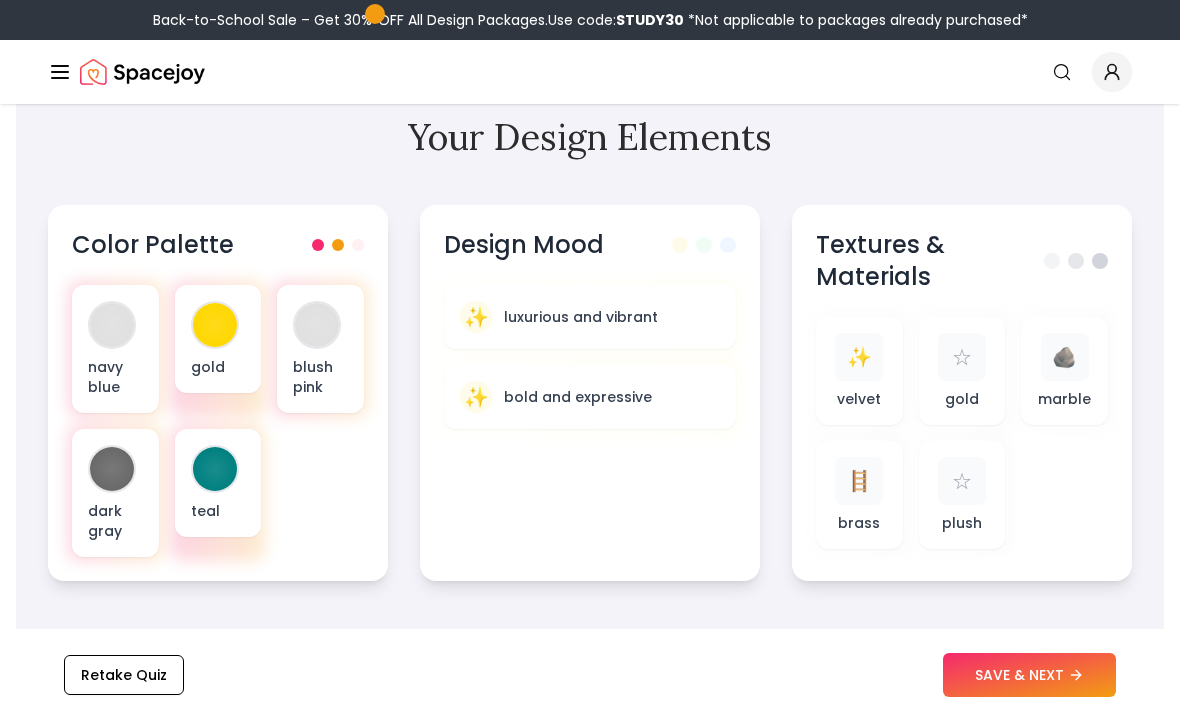 click on "Color Palette" at bounding box center [218, 245] 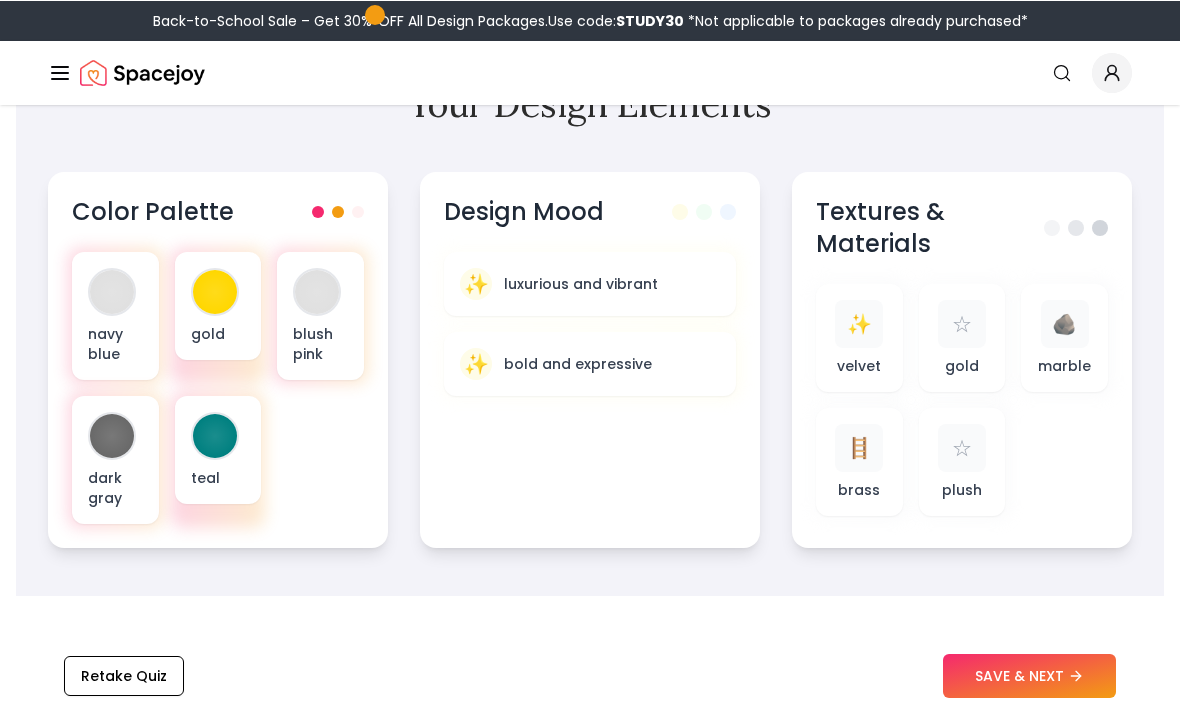 scroll, scrollTop: 732, scrollLeft: 0, axis: vertical 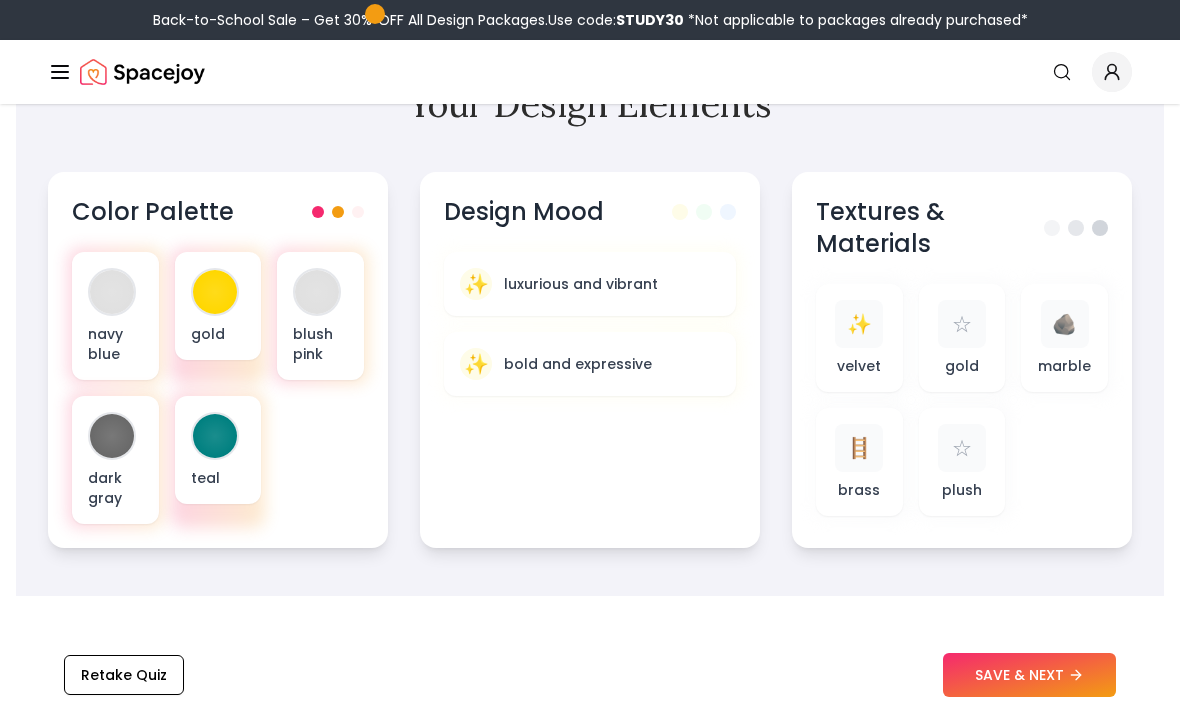click on "navy blue gold blush pink dark gray teal" at bounding box center (218, 388) 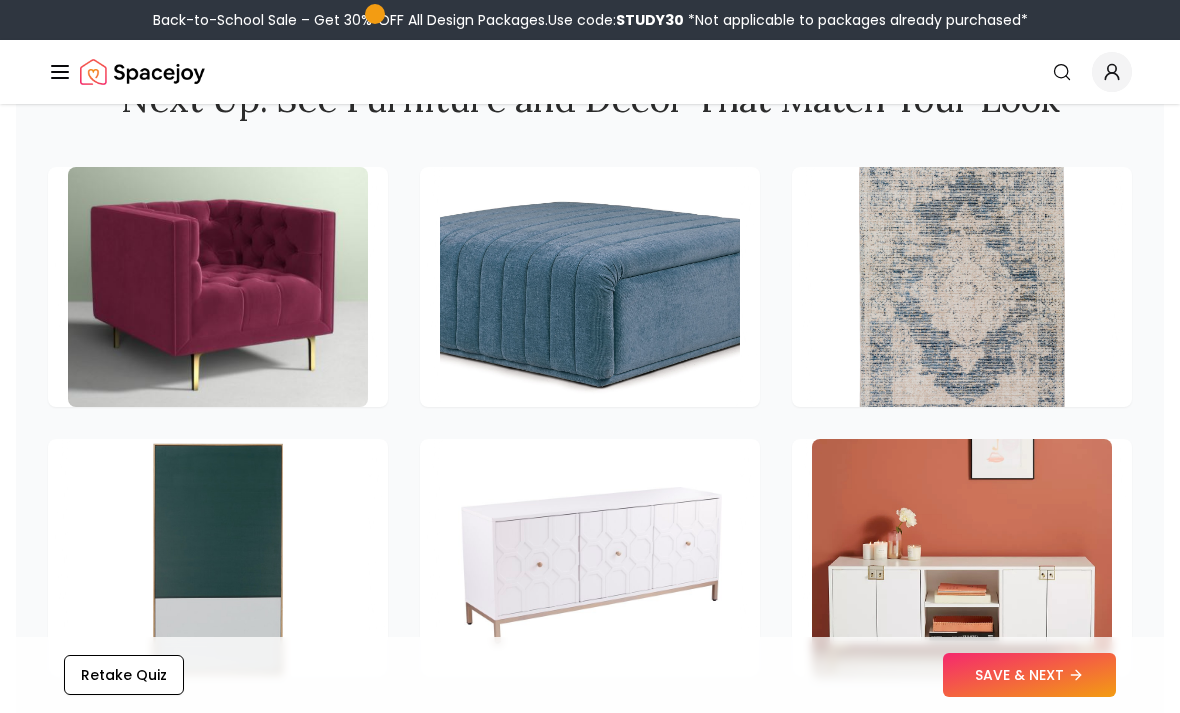 scroll, scrollTop: 2836, scrollLeft: 0, axis: vertical 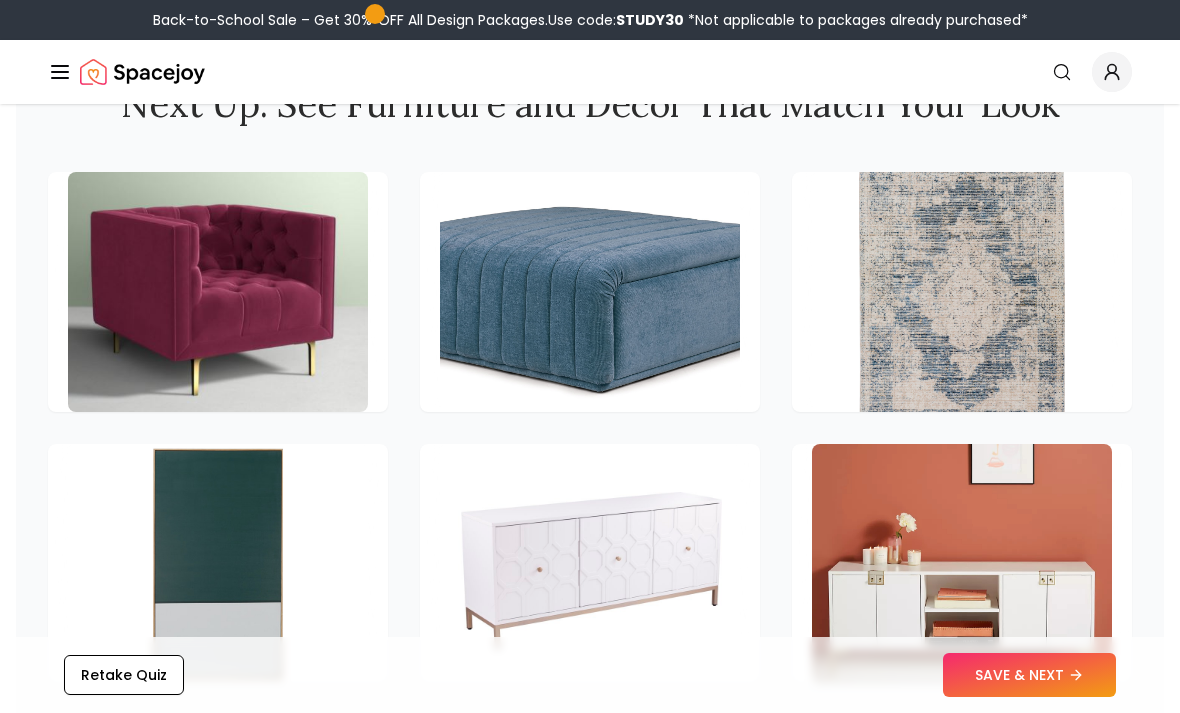 click at bounding box center (218, 292) 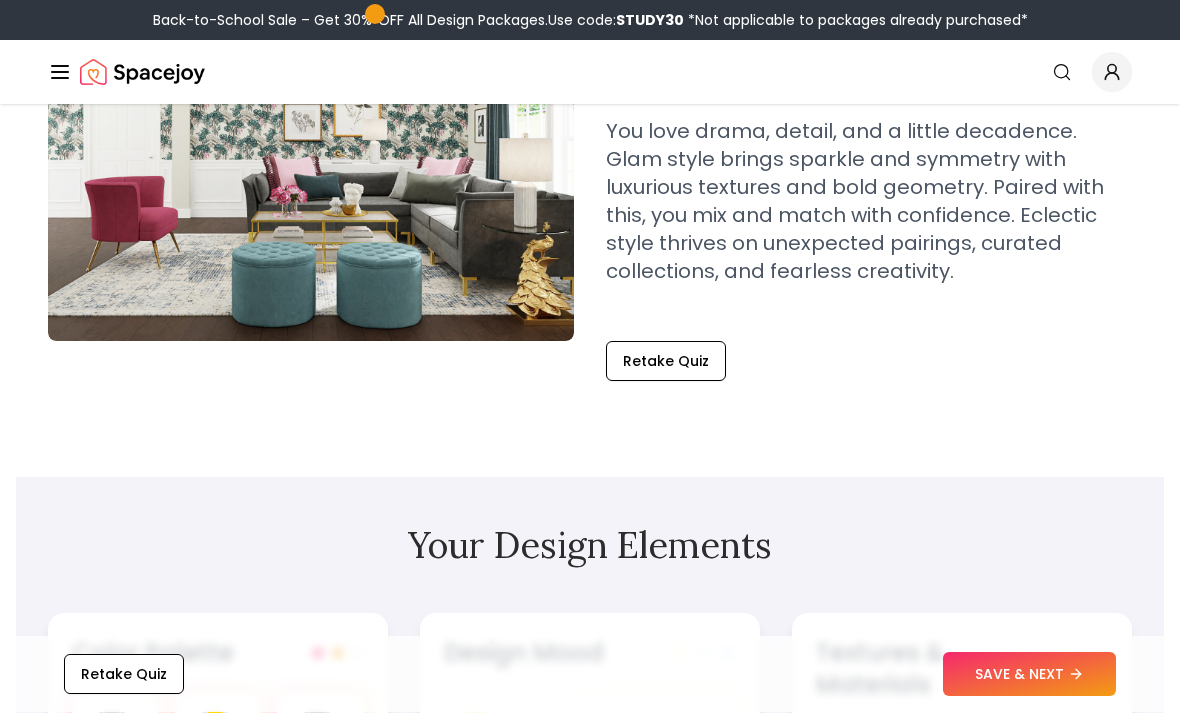 scroll, scrollTop: 0, scrollLeft: 0, axis: both 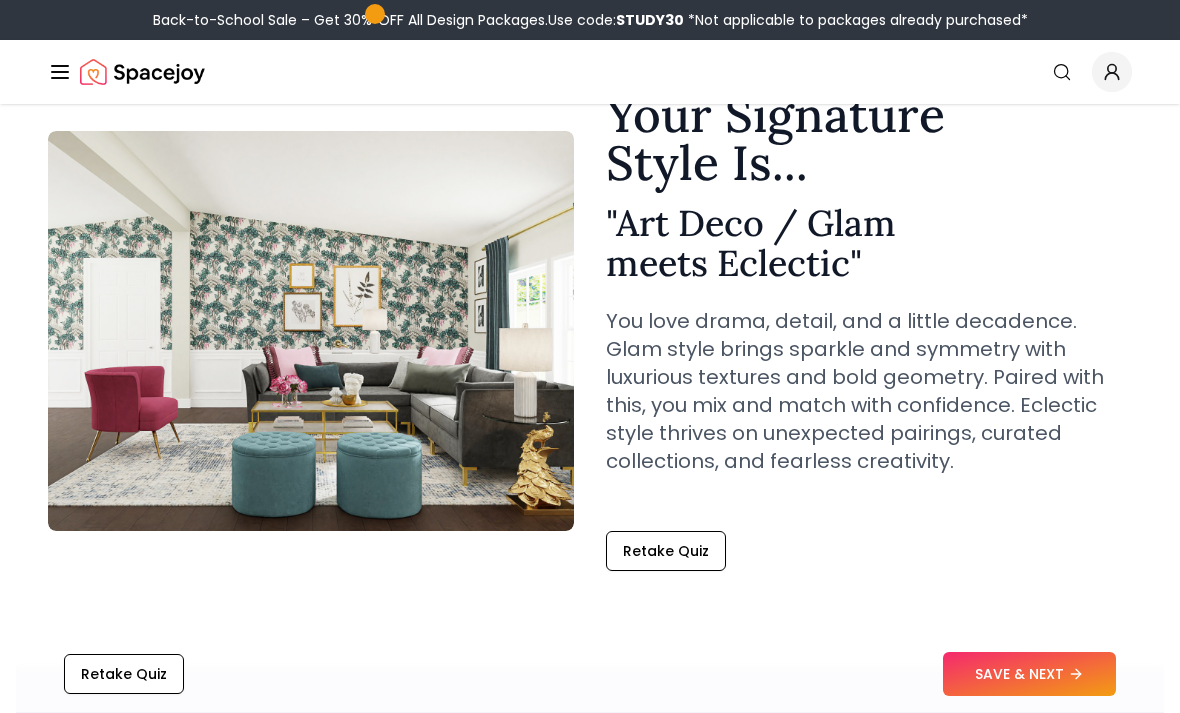 click on "SAVE & NEXT" at bounding box center (1029, 675) 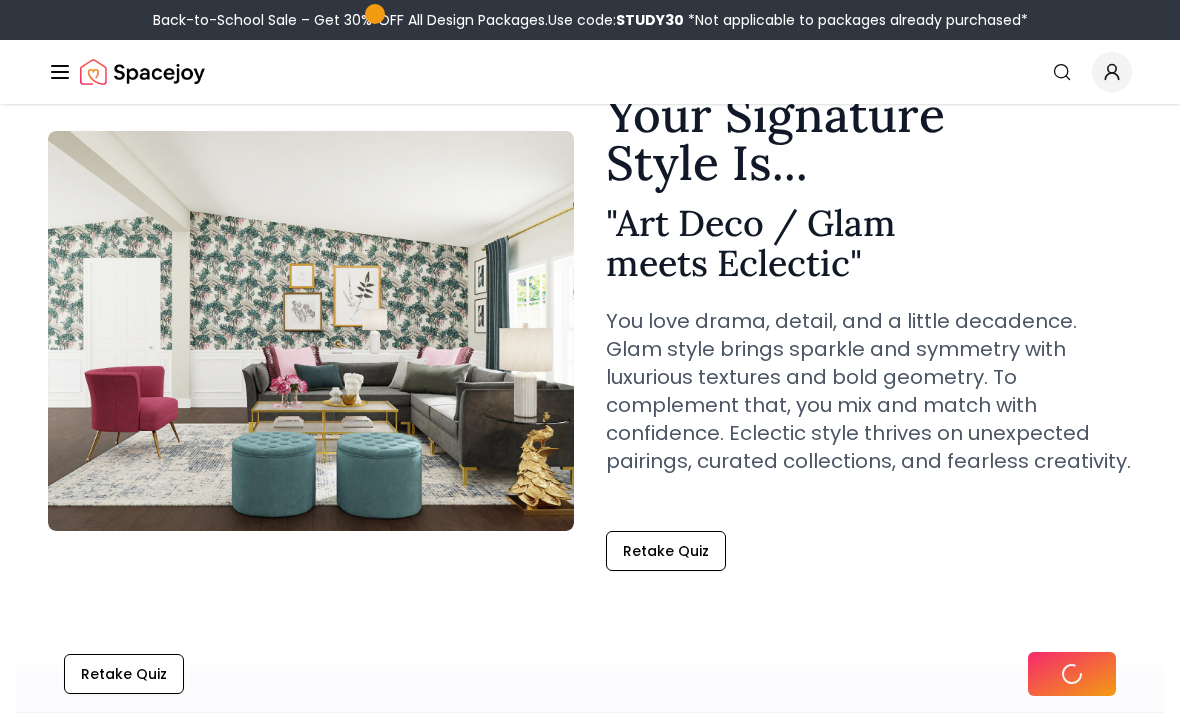 scroll, scrollTop: 101, scrollLeft: 0, axis: vertical 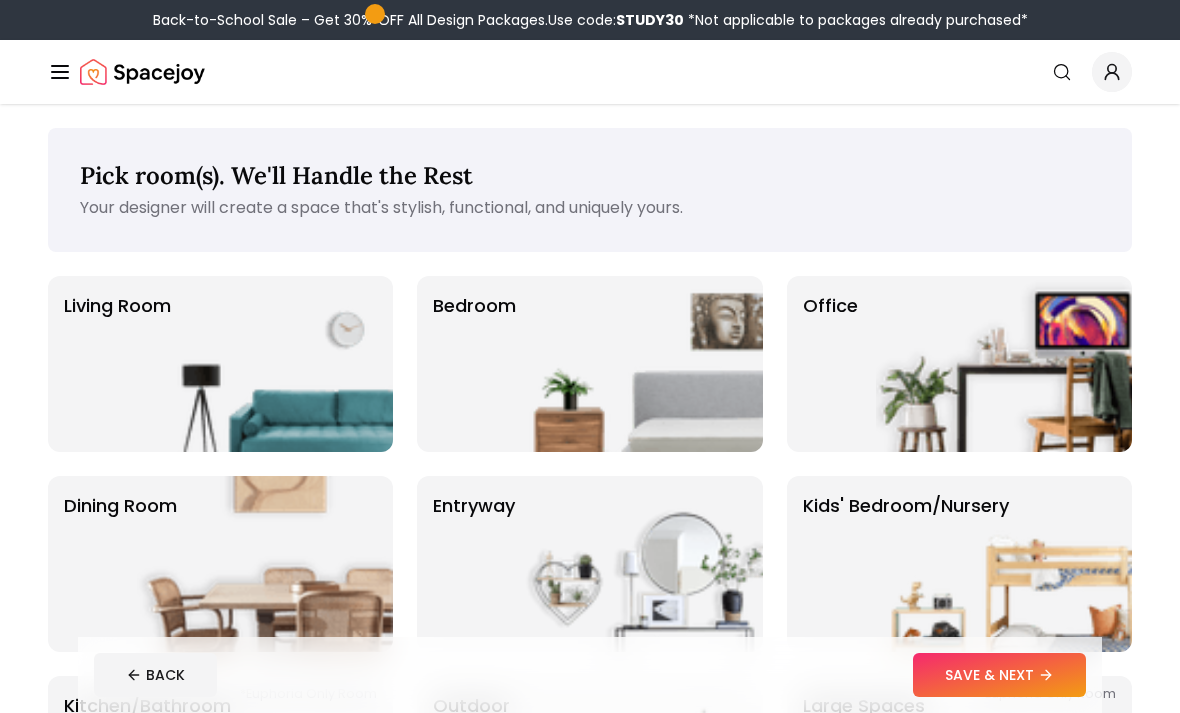 click at bounding box center (635, 364) 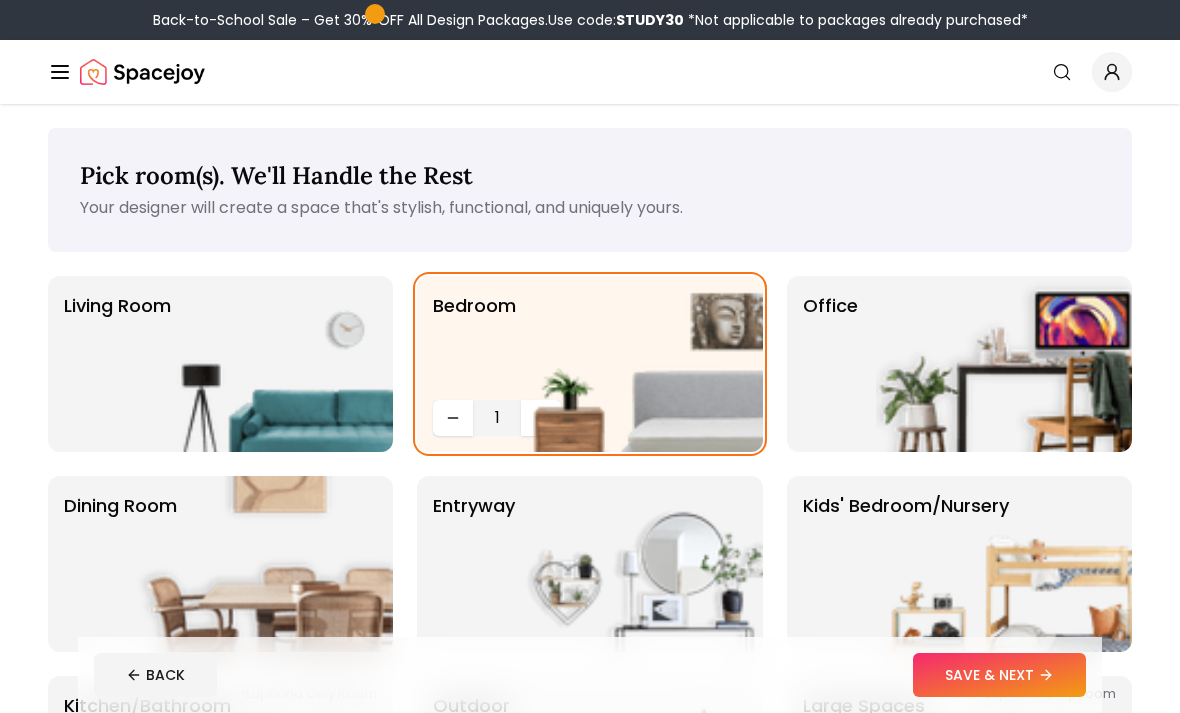 click on "SAVE & NEXT" at bounding box center (999, 675) 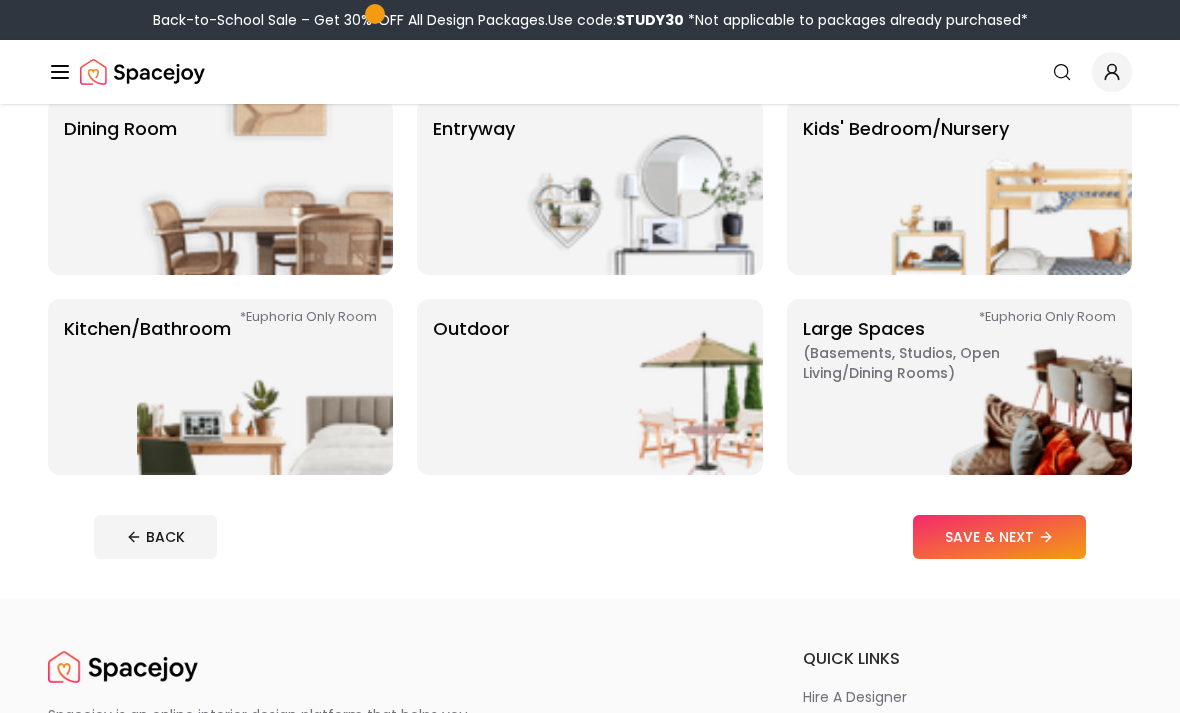 scroll, scrollTop: 377, scrollLeft: 0, axis: vertical 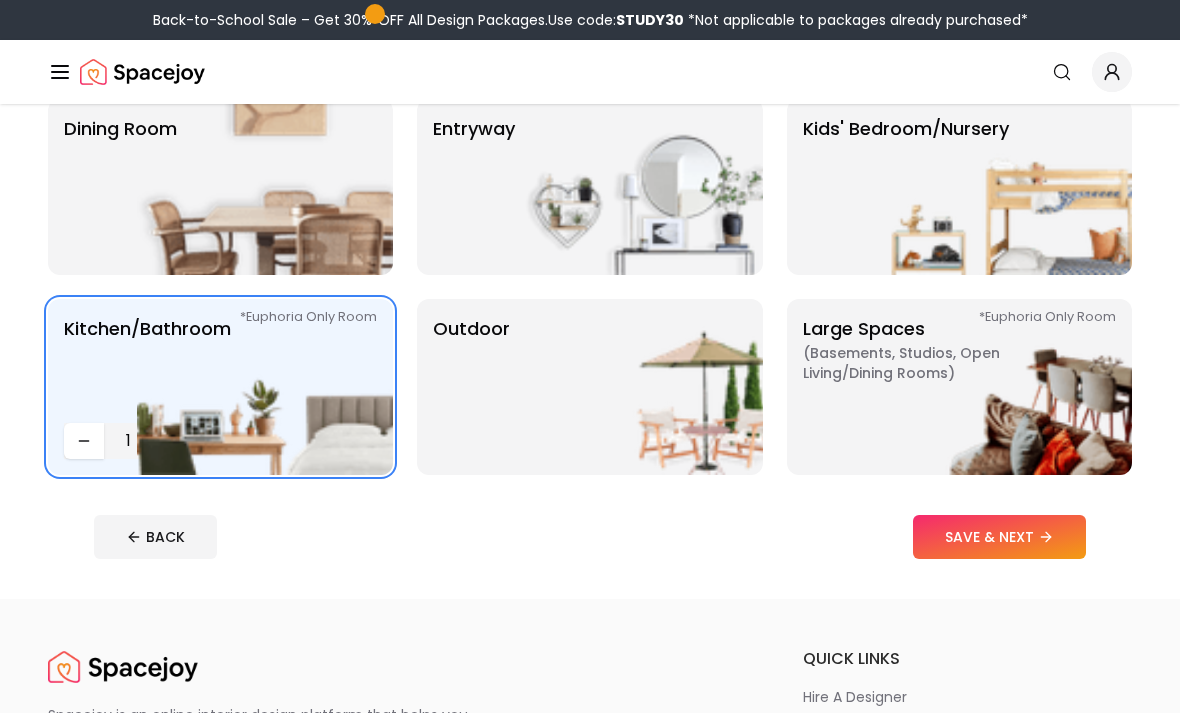 click at bounding box center (265, 387) 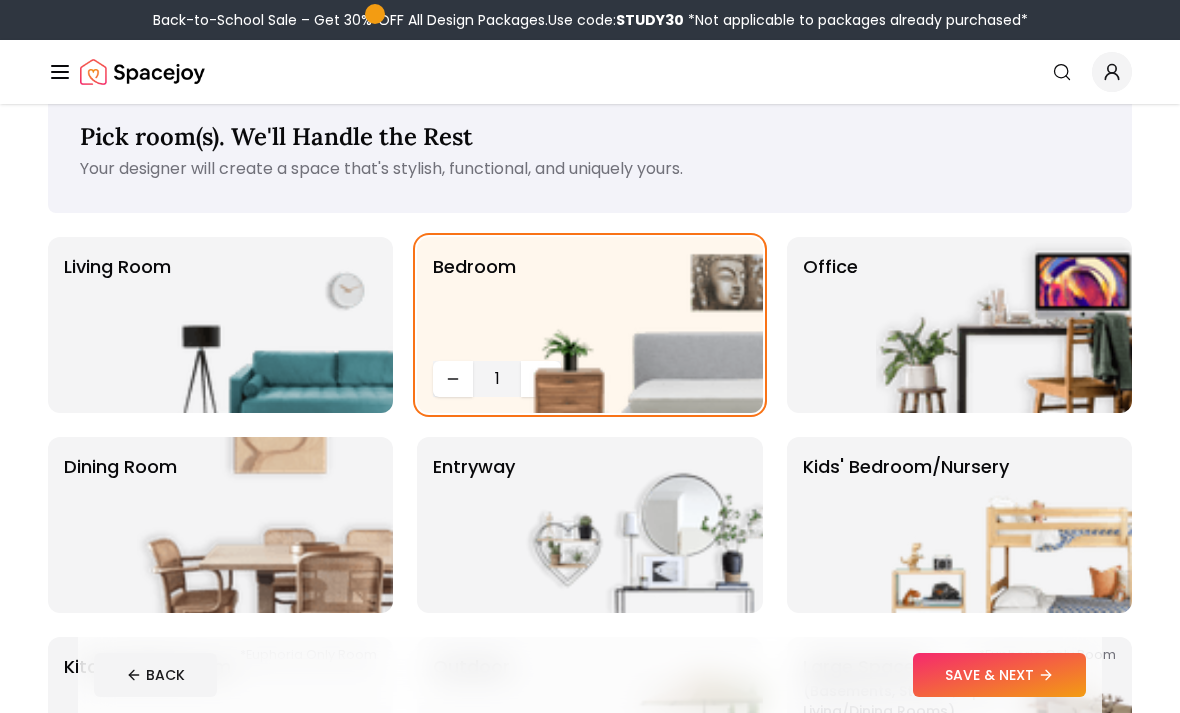 scroll, scrollTop: 18, scrollLeft: 0, axis: vertical 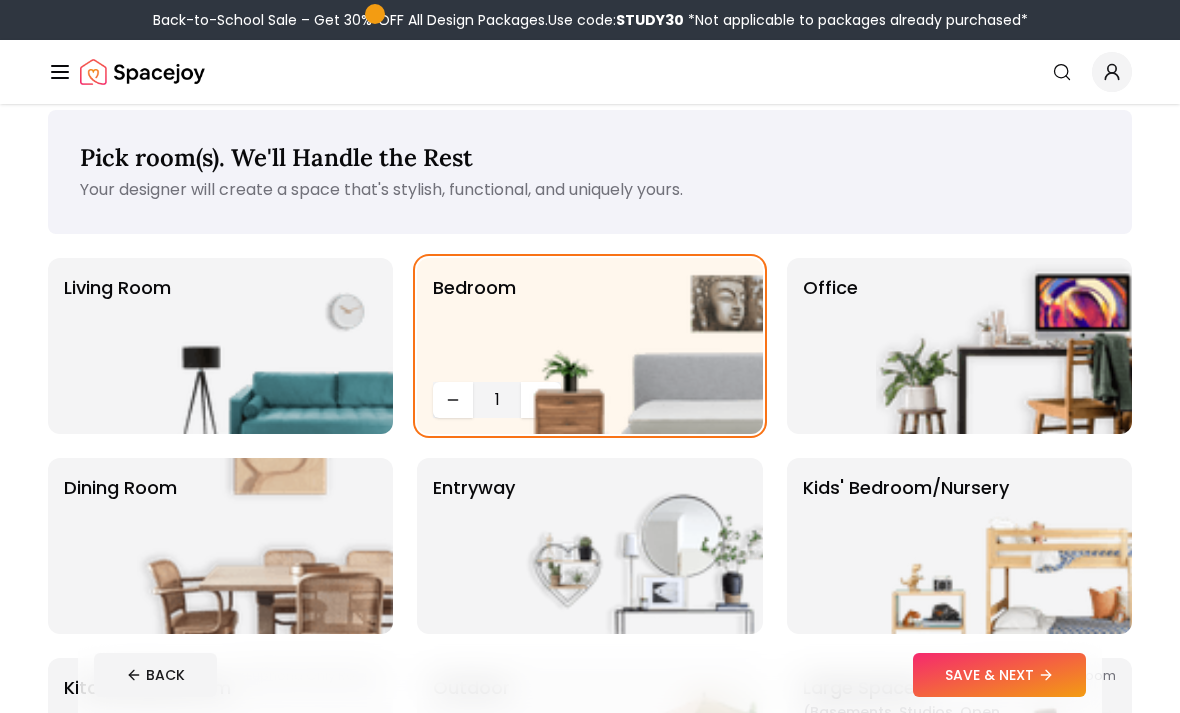 click 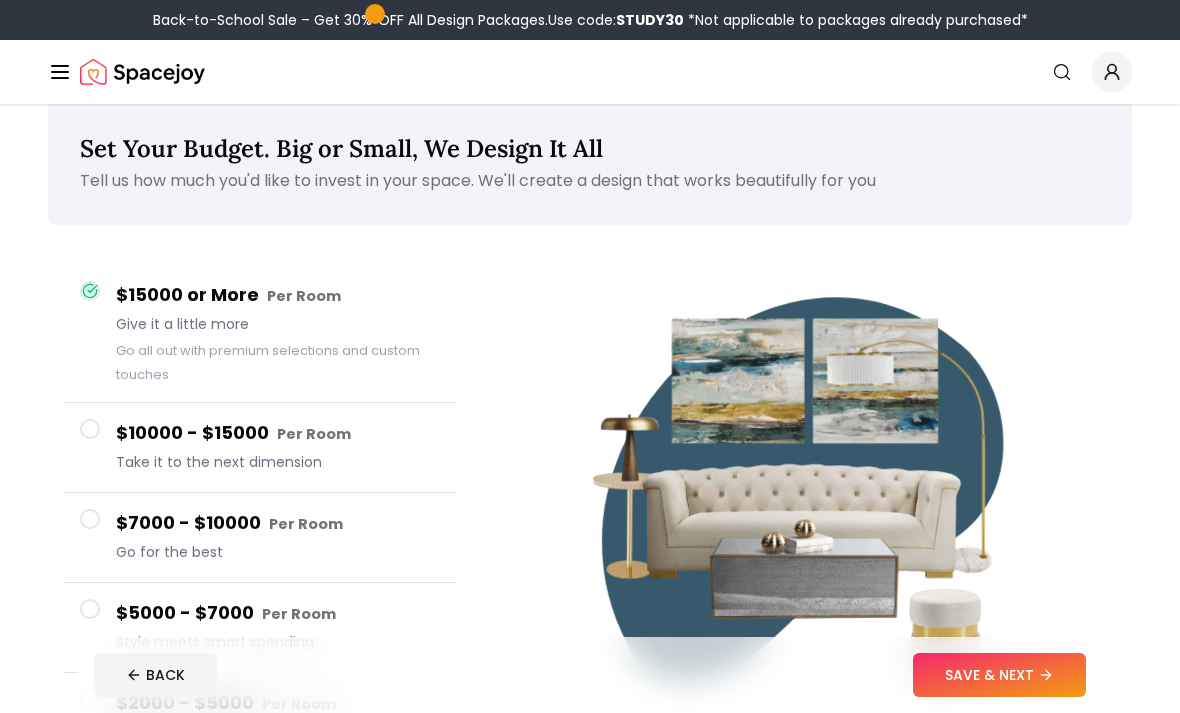 scroll, scrollTop: 25, scrollLeft: 0, axis: vertical 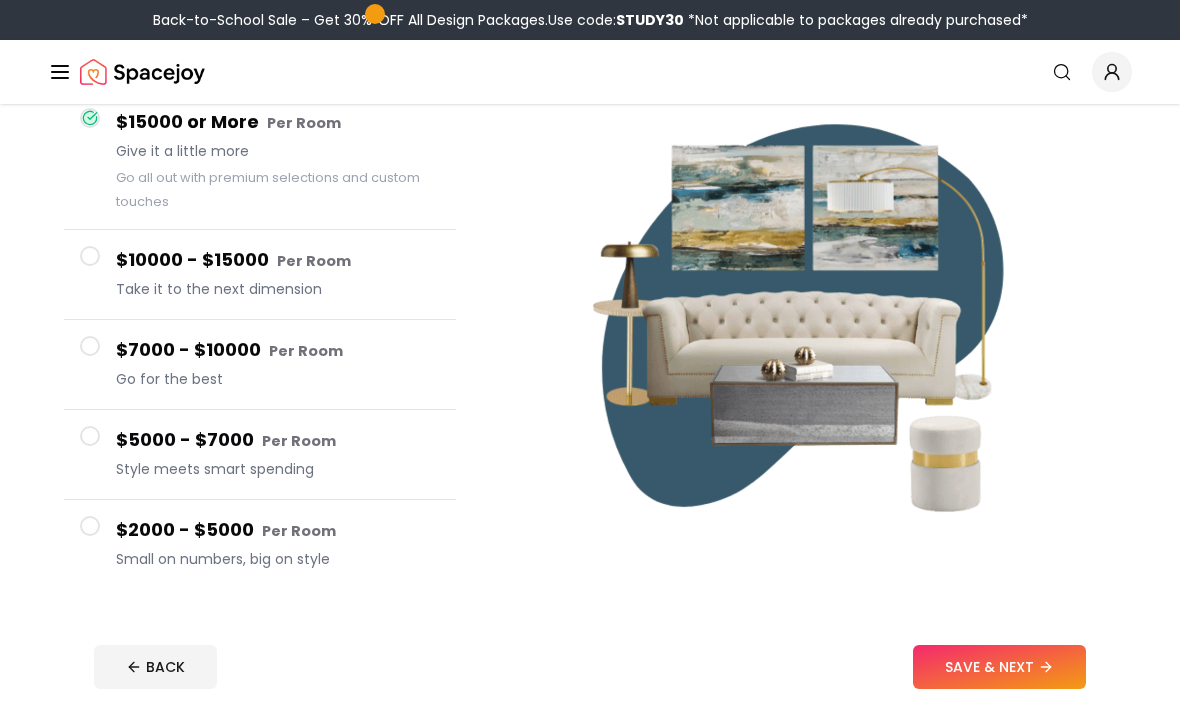 click at bounding box center [90, 527] 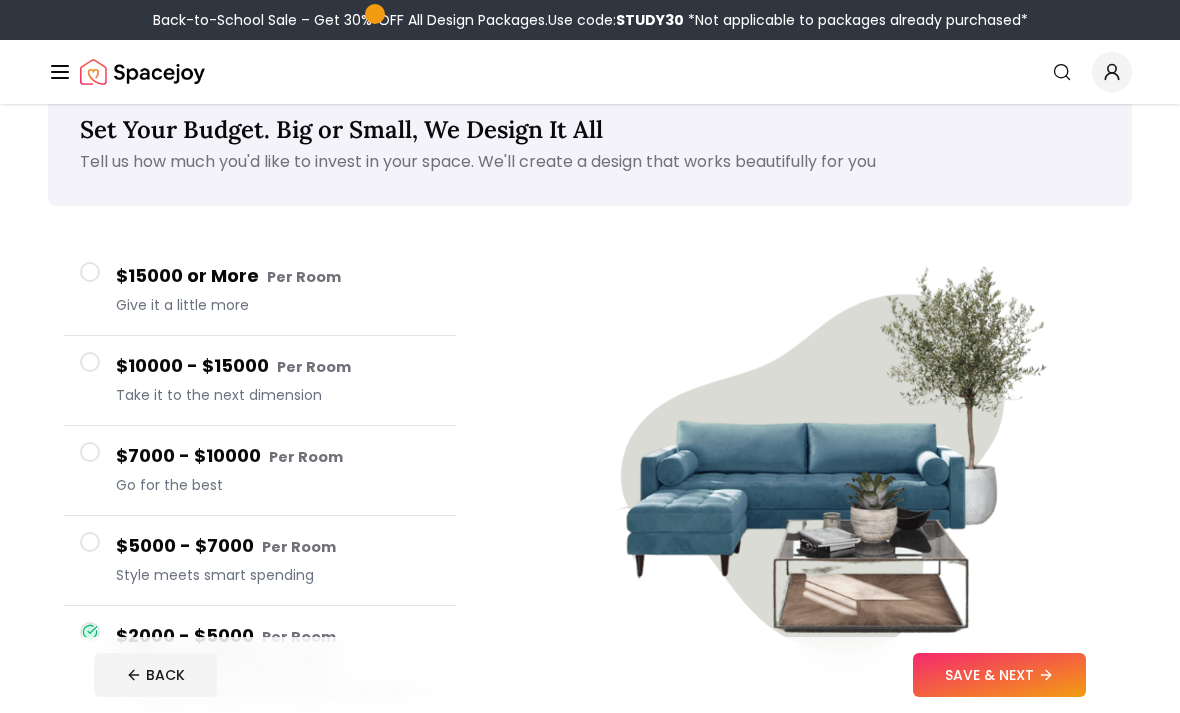 scroll, scrollTop: 0, scrollLeft: 0, axis: both 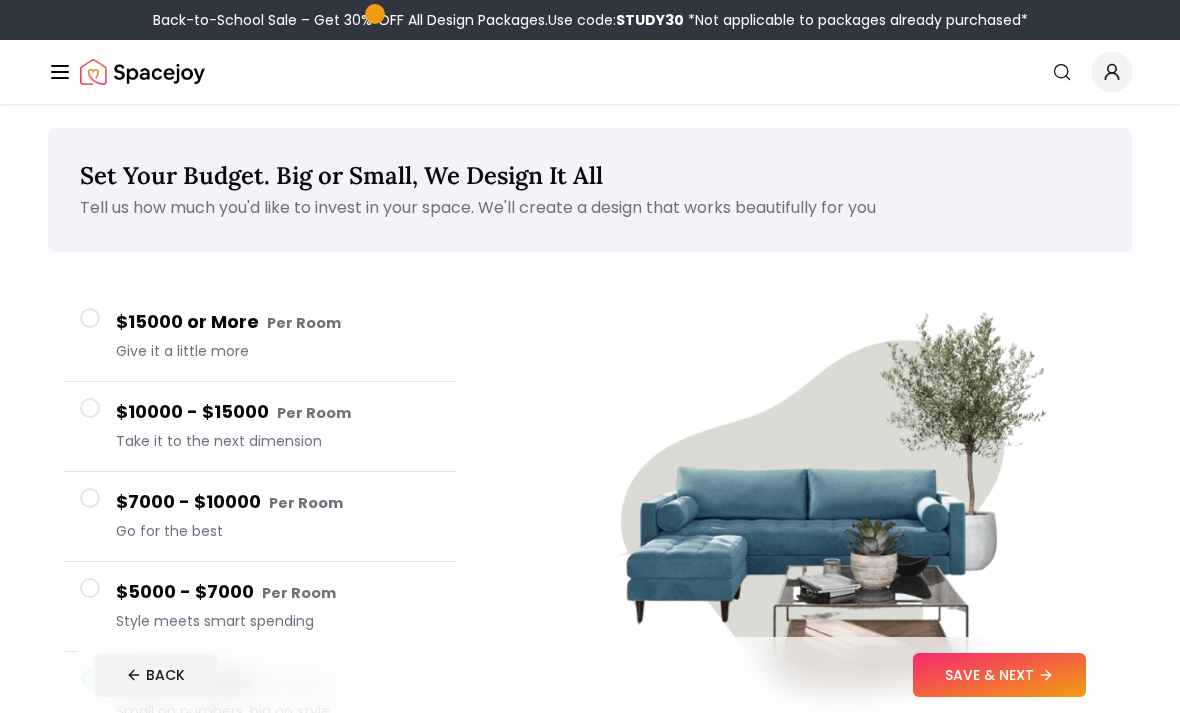 click on "$15000 or More    Per Room" at bounding box center (278, 322) 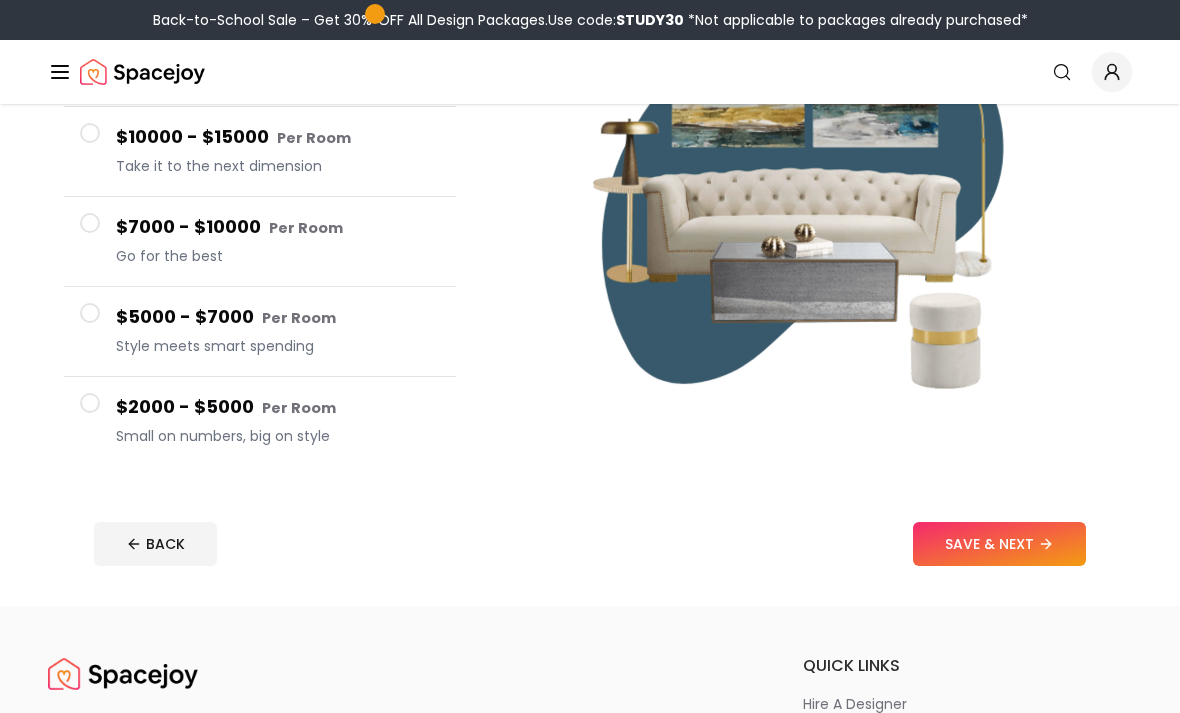 click on "$2000 - $5000    Per Room" at bounding box center [278, 408] 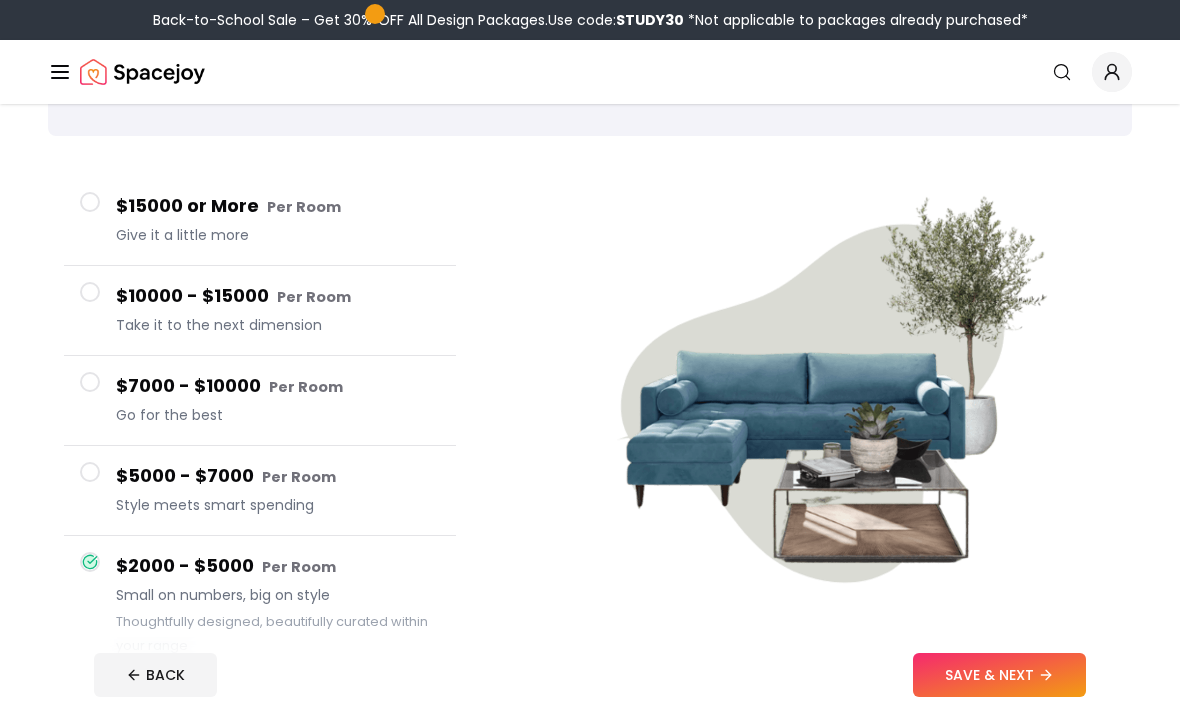 scroll, scrollTop: 0, scrollLeft: 0, axis: both 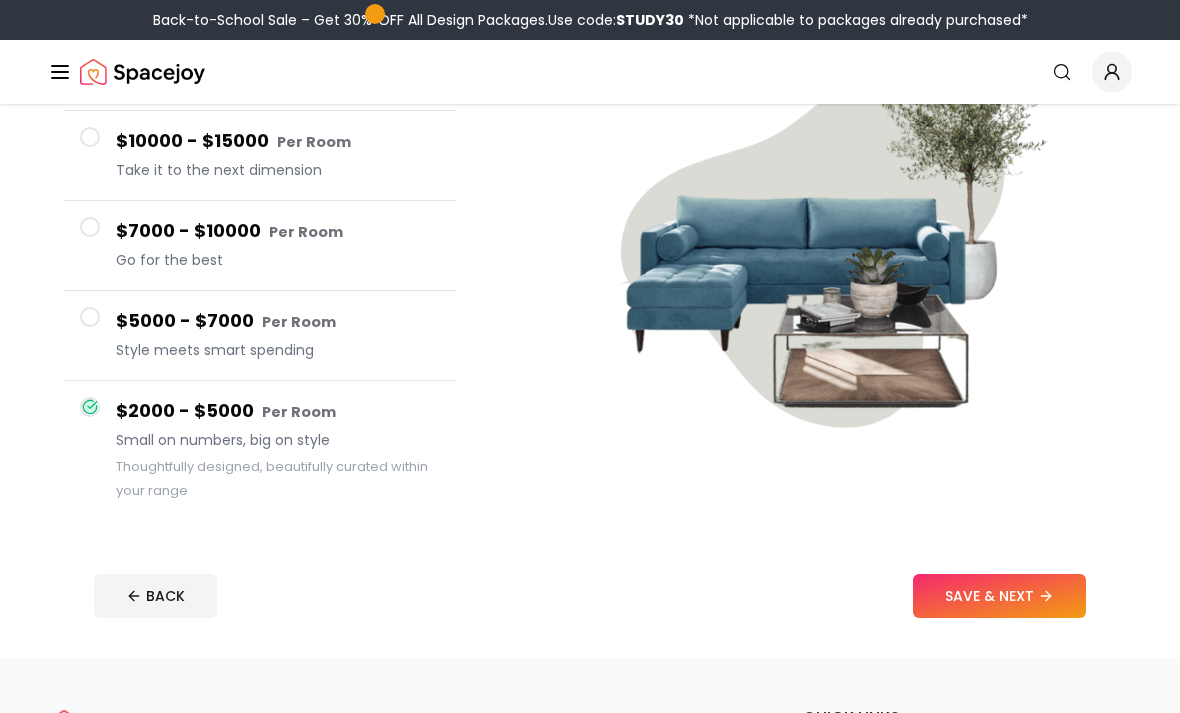 click 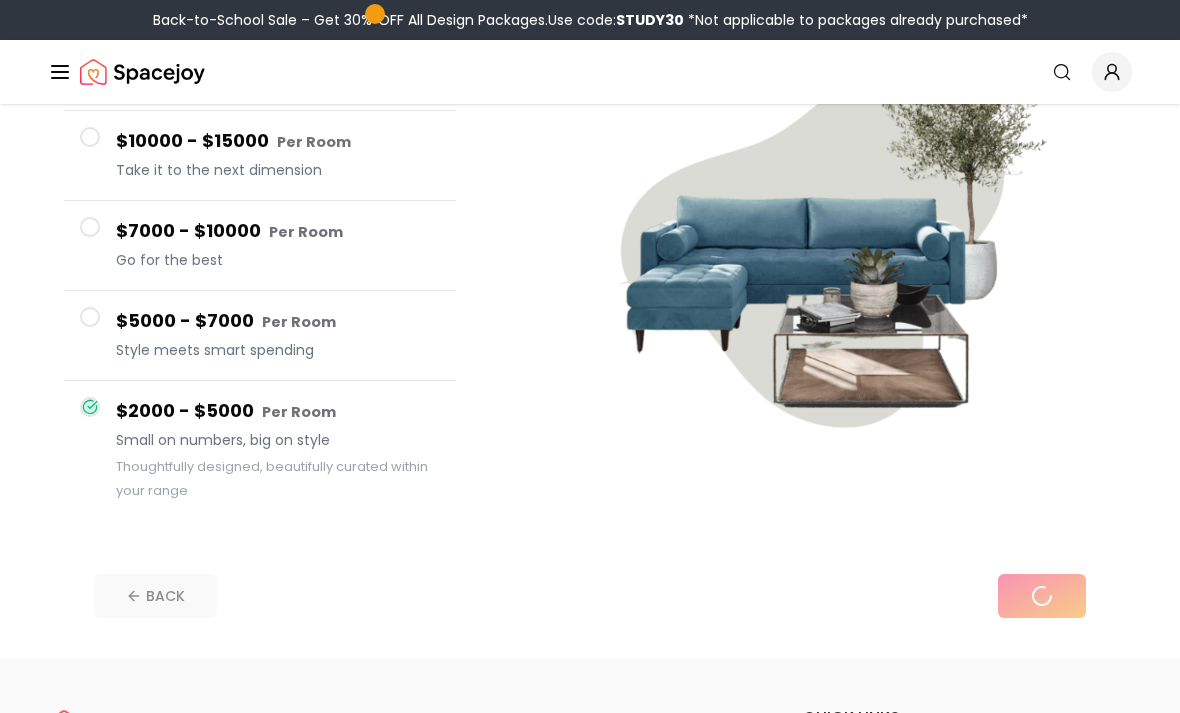 scroll, scrollTop: 271, scrollLeft: 0, axis: vertical 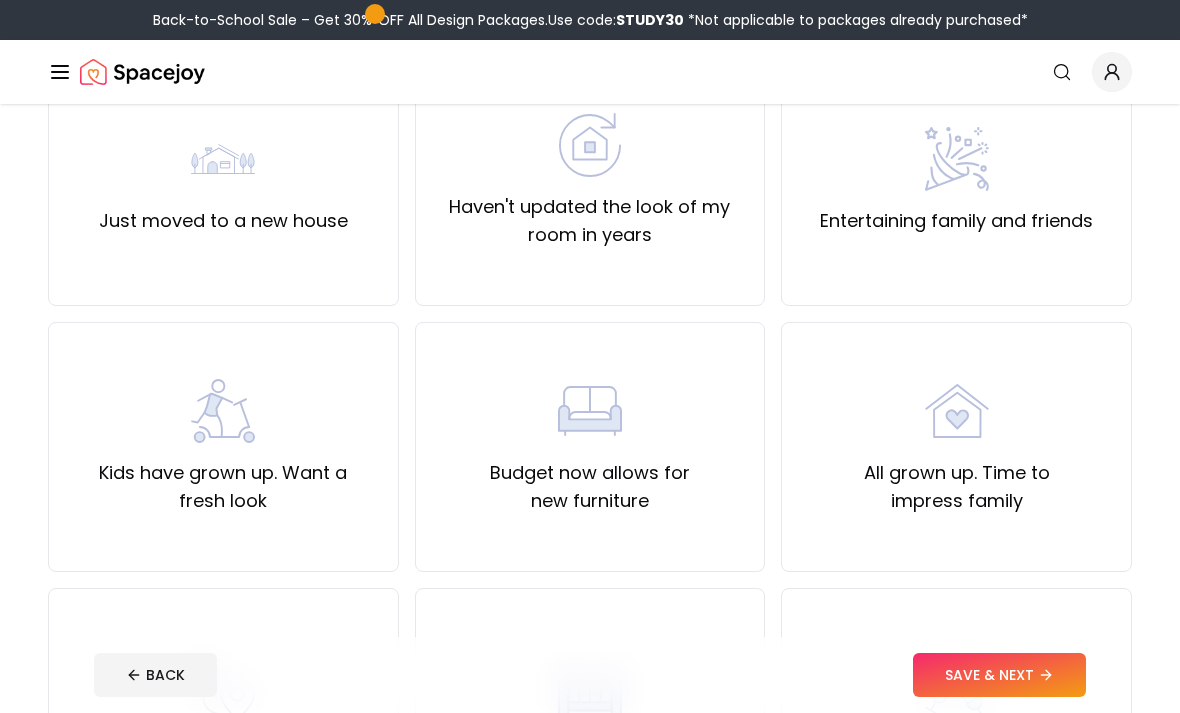 click on "Just moved to a new house" at bounding box center (223, 221) 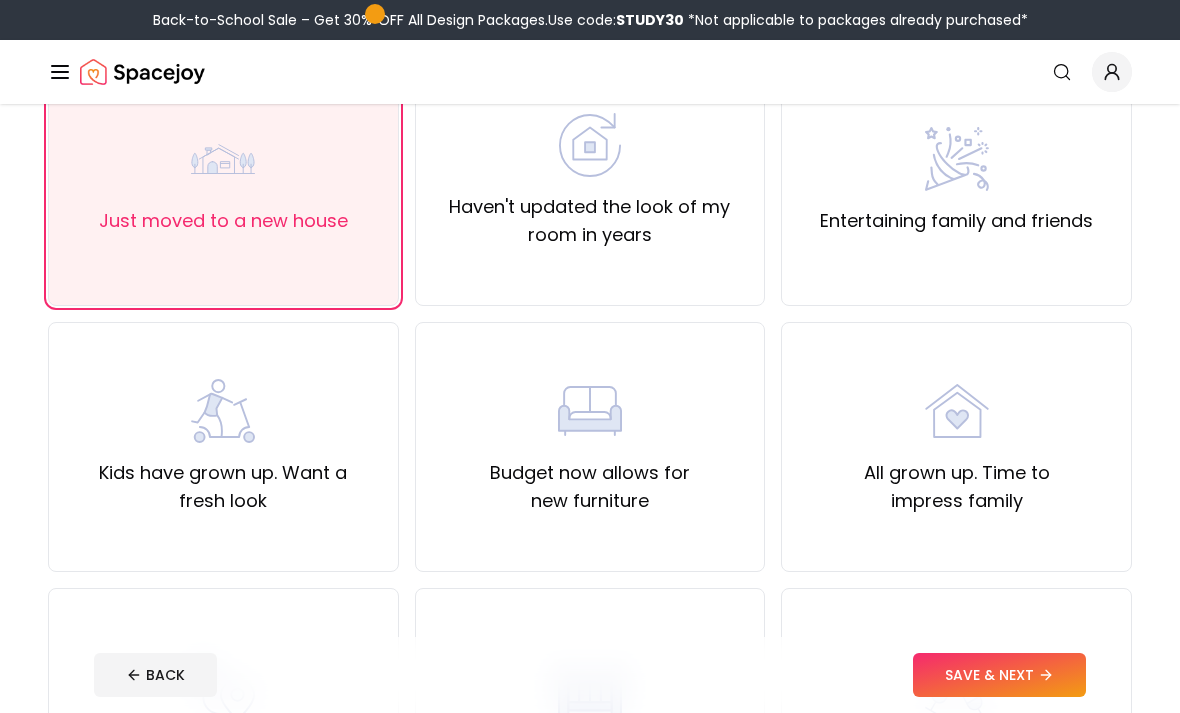 click on "Entertaining family and friends" at bounding box center [956, 181] 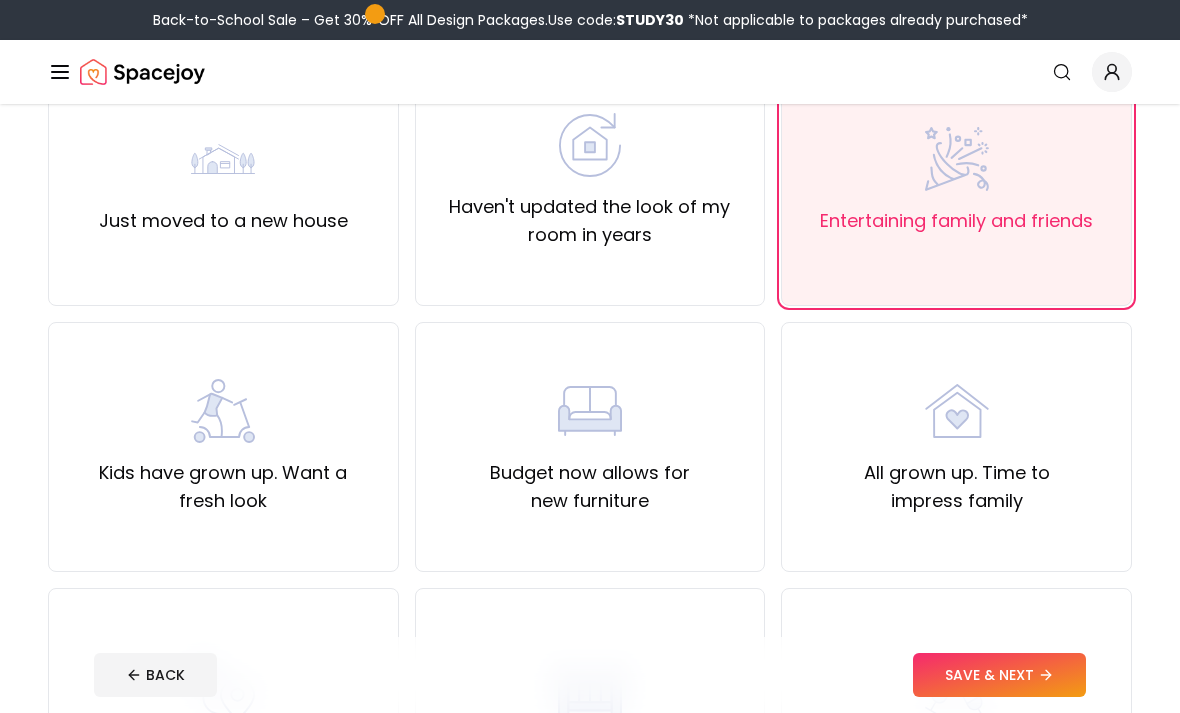 click on "Just moved to a new house" at bounding box center [223, 221] 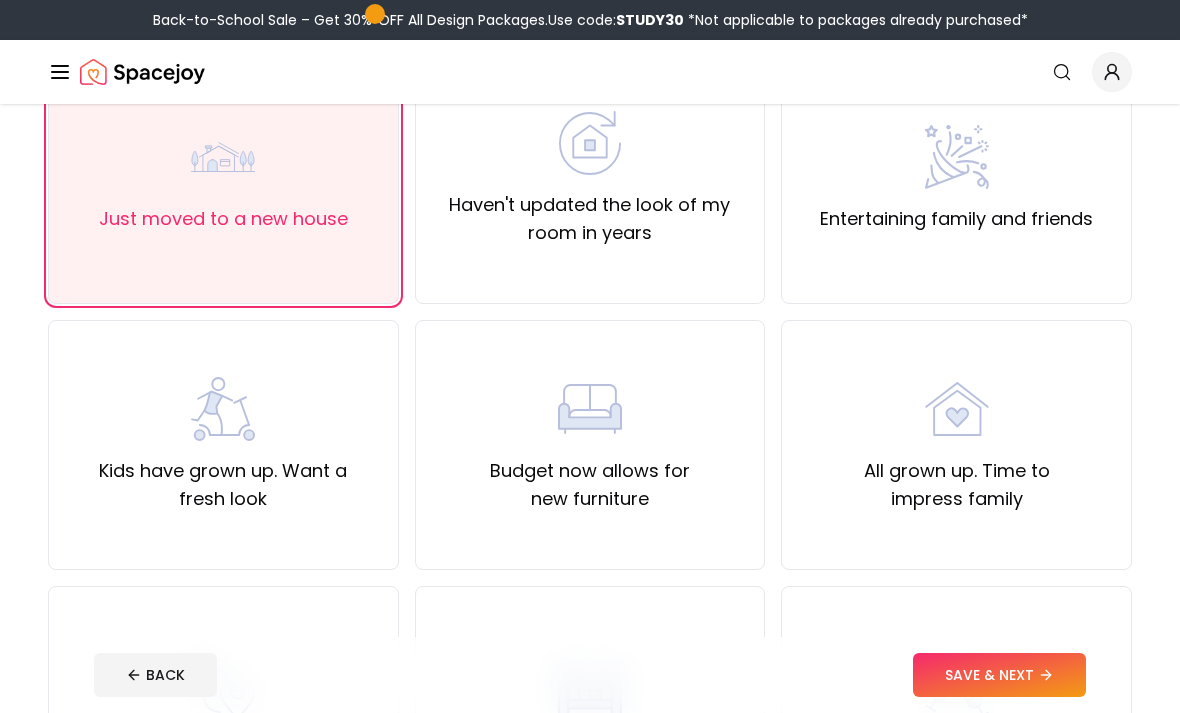 scroll, scrollTop: 0, scrollLeft: 0, axis: both 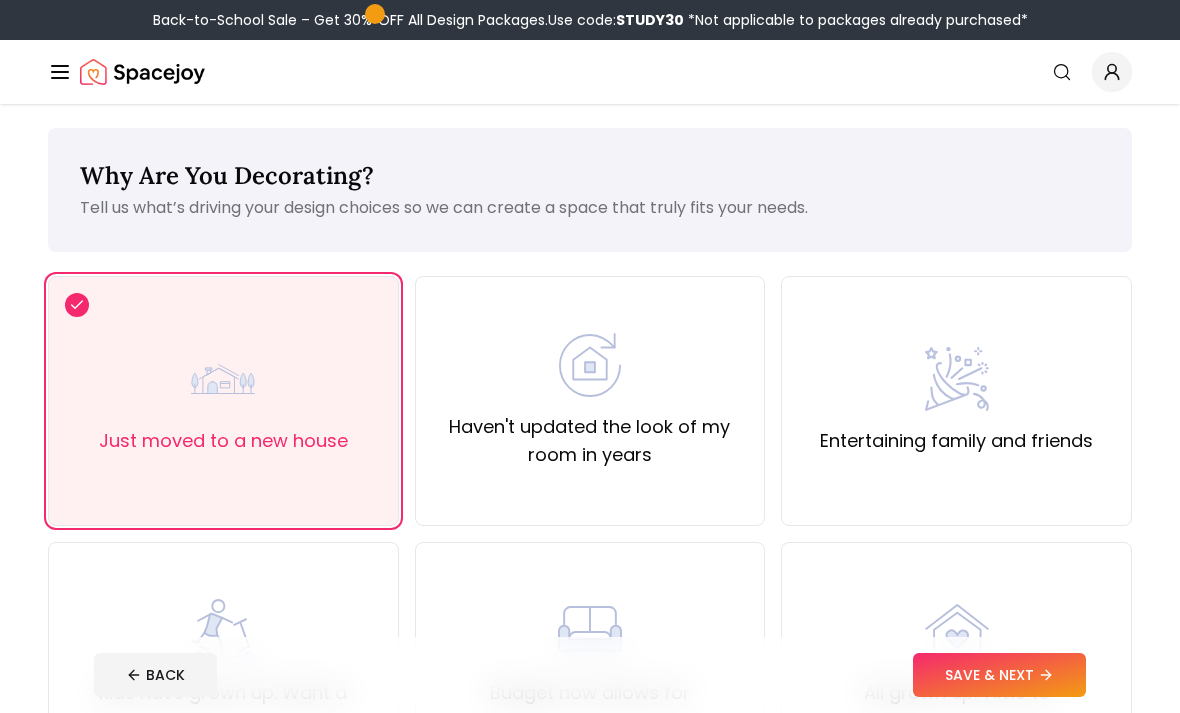 click on "SAVE & NEXT" at bounding box center [999, 675] 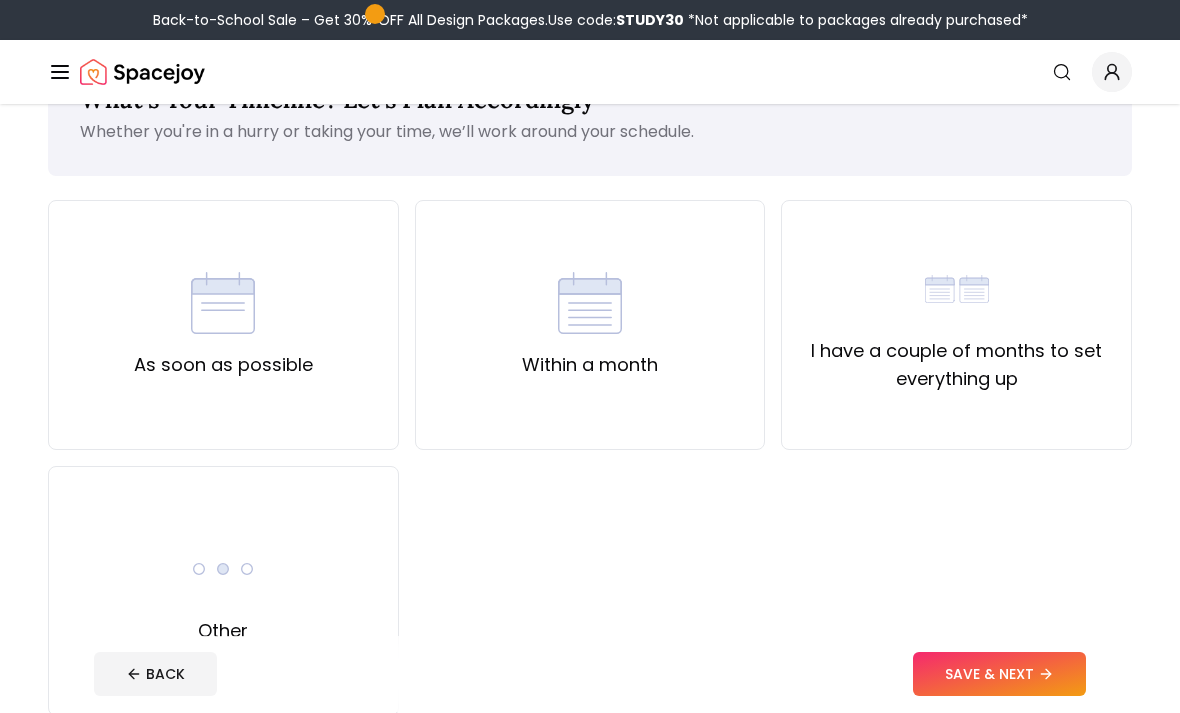 scroll, scrollTop: 68, scrollLeft: 0, axis: vertical 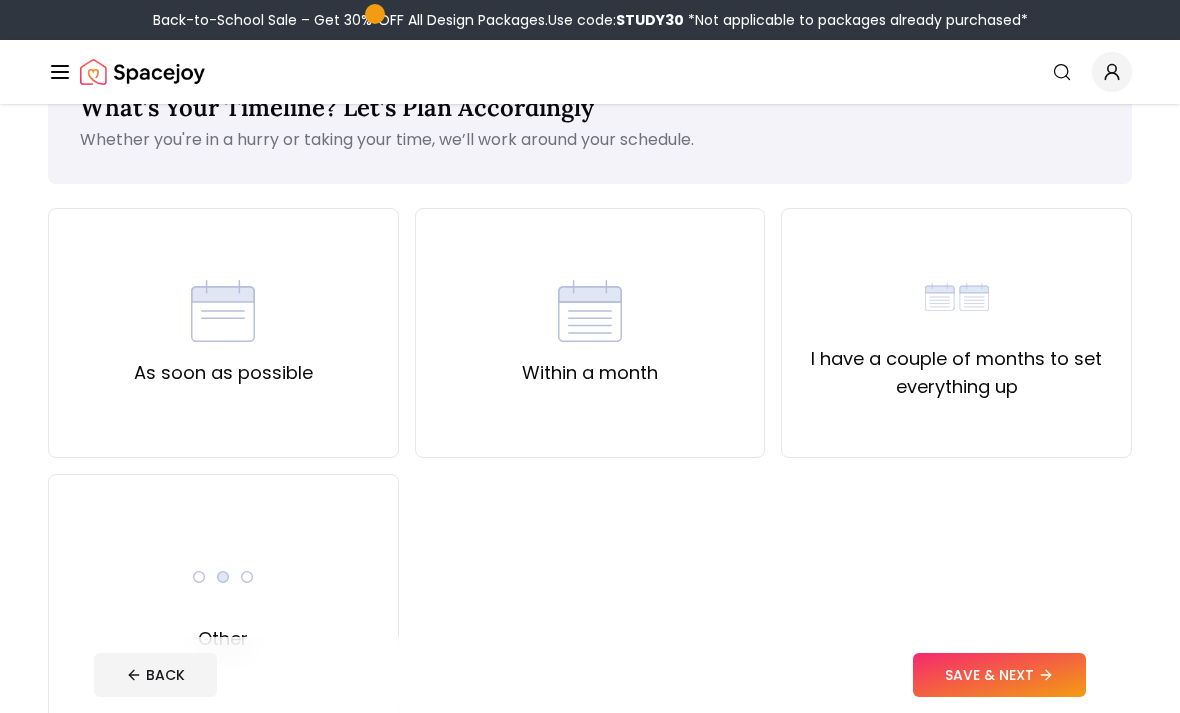 click on "I have a couple of months to set everything up" at bounding box center (956, 373) 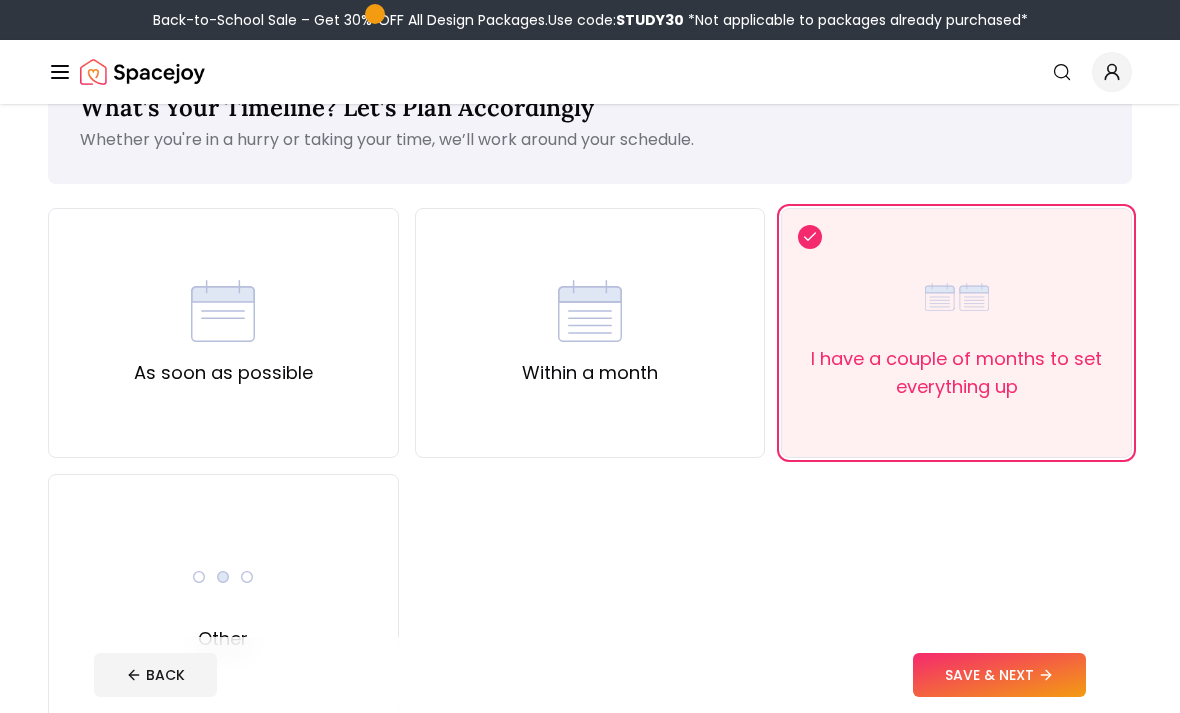 click on "SAVE & NEXT" at bounding box center [999, 675] 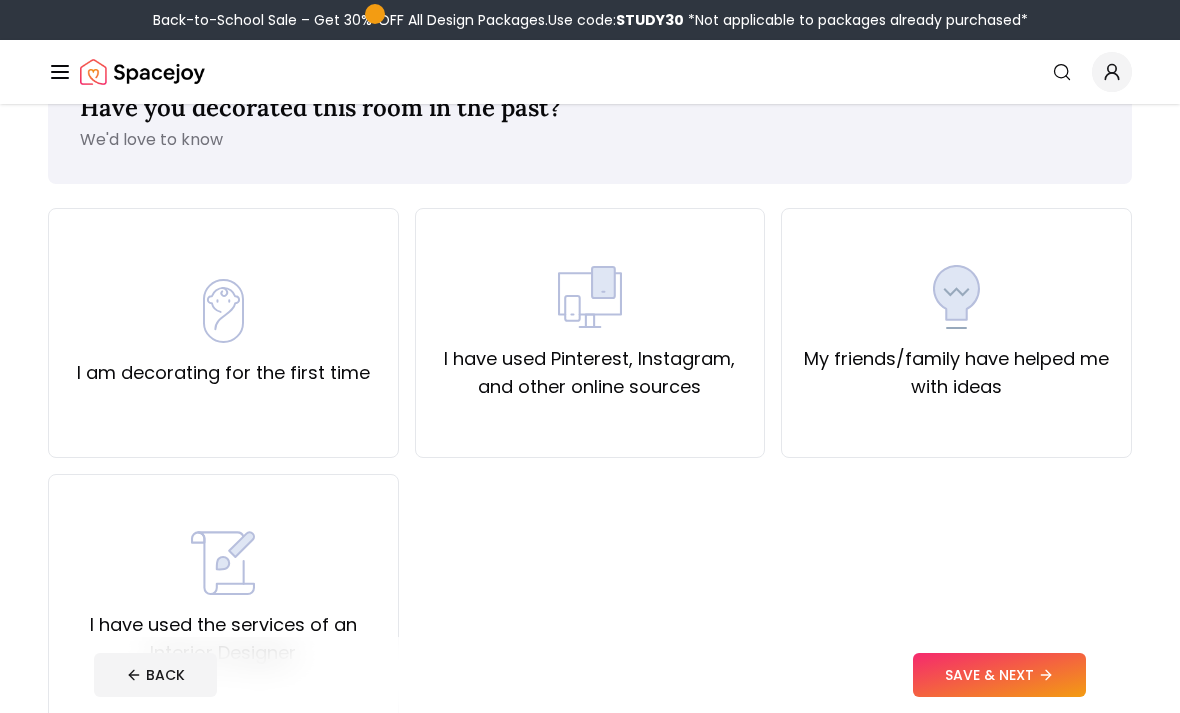 click on "I have used Pinterest, Instagram, and other online sources" at bounding box center (590, 333) 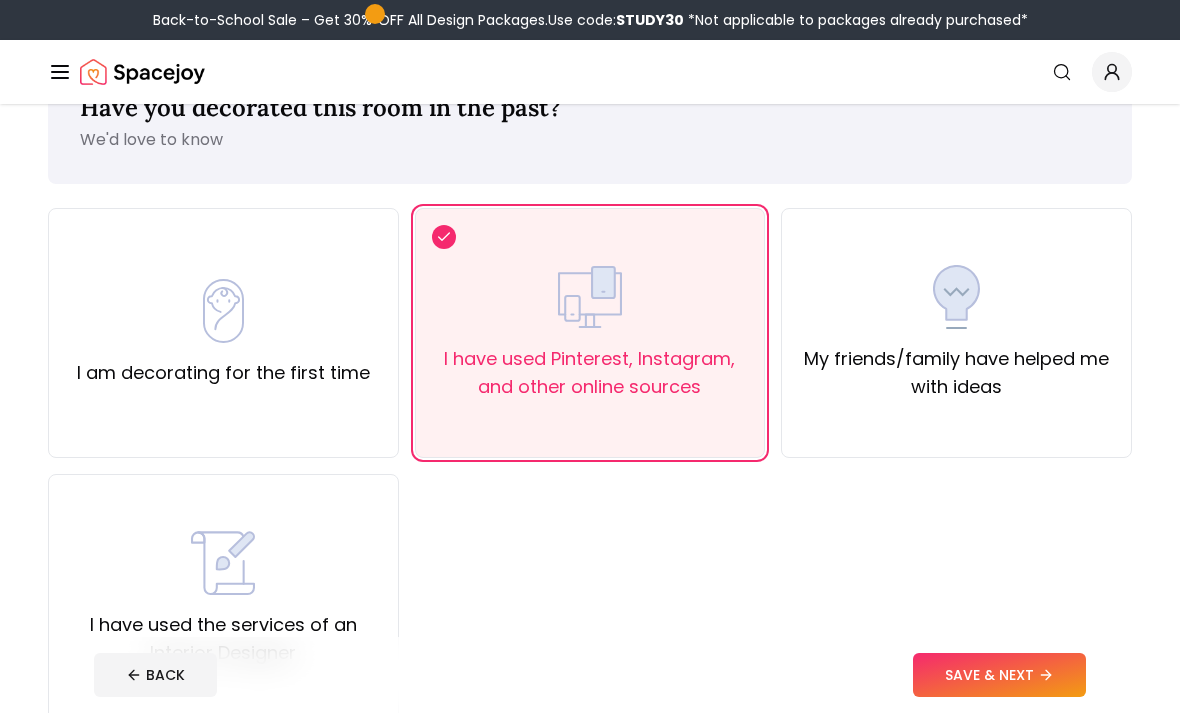 click on "SAVE & NEXT" at bounding box center (999, 675) 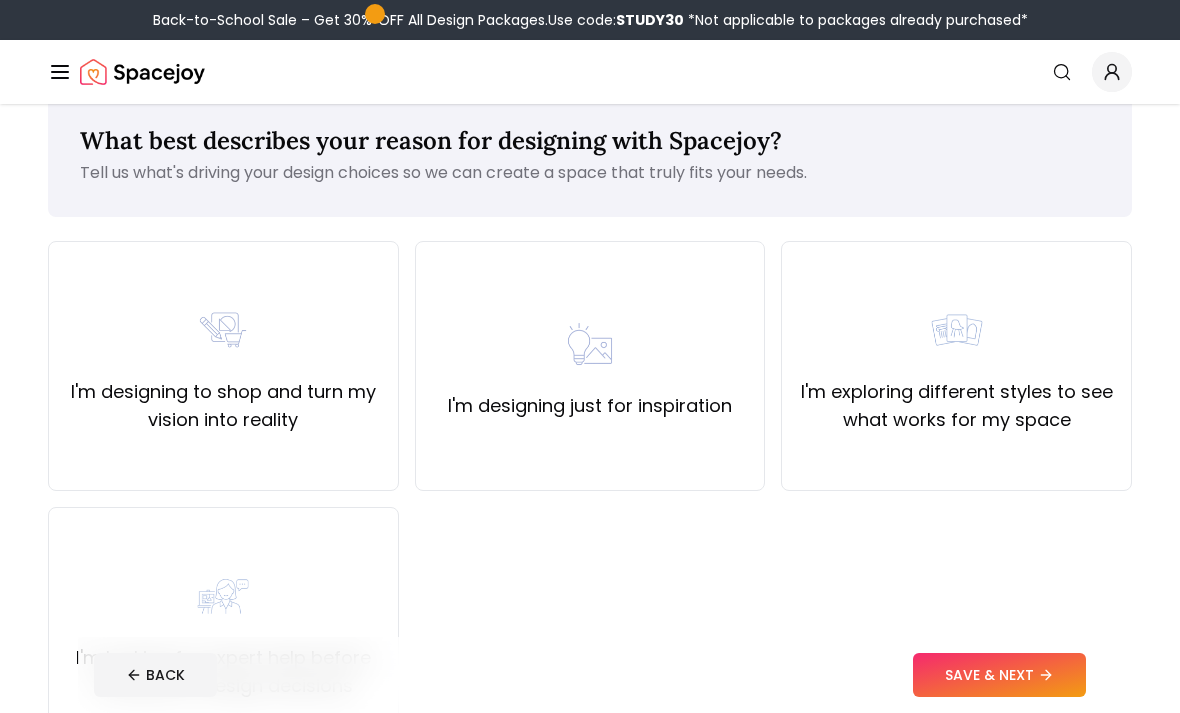 scroll, scrollTop: 40, scrollLeft: 0, axis: vertical 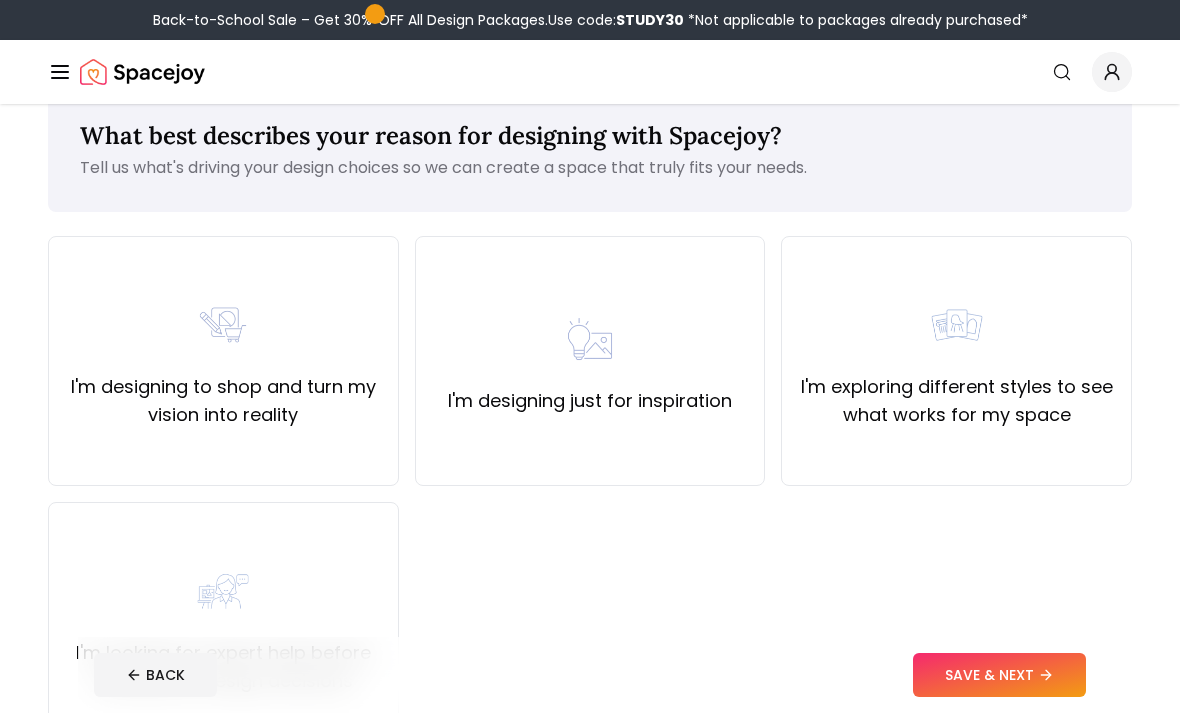 click on "I'm exploring different styles to see what works for my space" at bounding box center (956, 401) 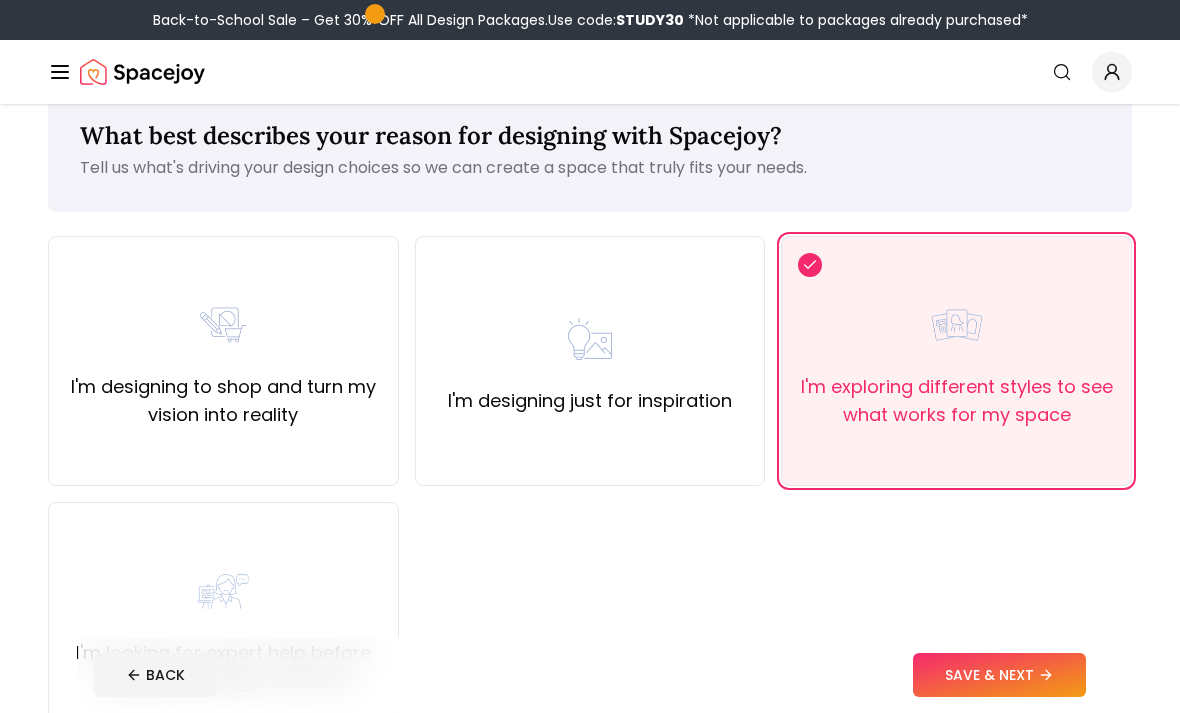 click at bounding box center [223, 325] 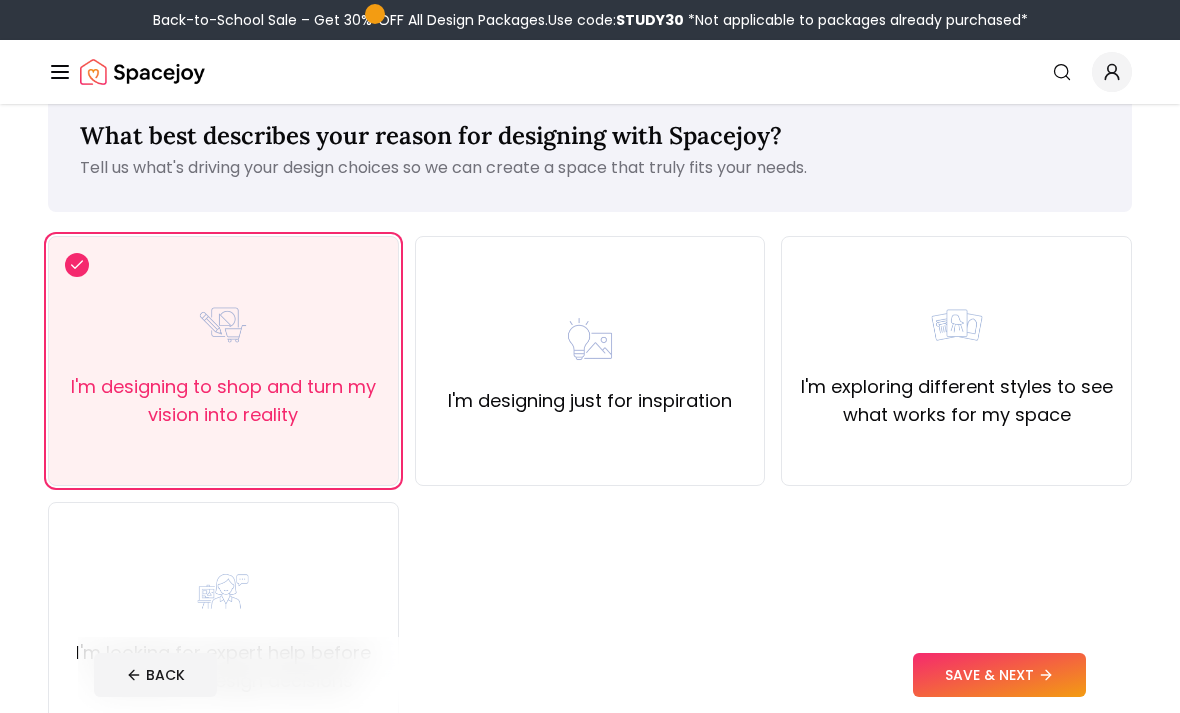 click on "SAVE & NEXT" at bounding box center (999, 675) 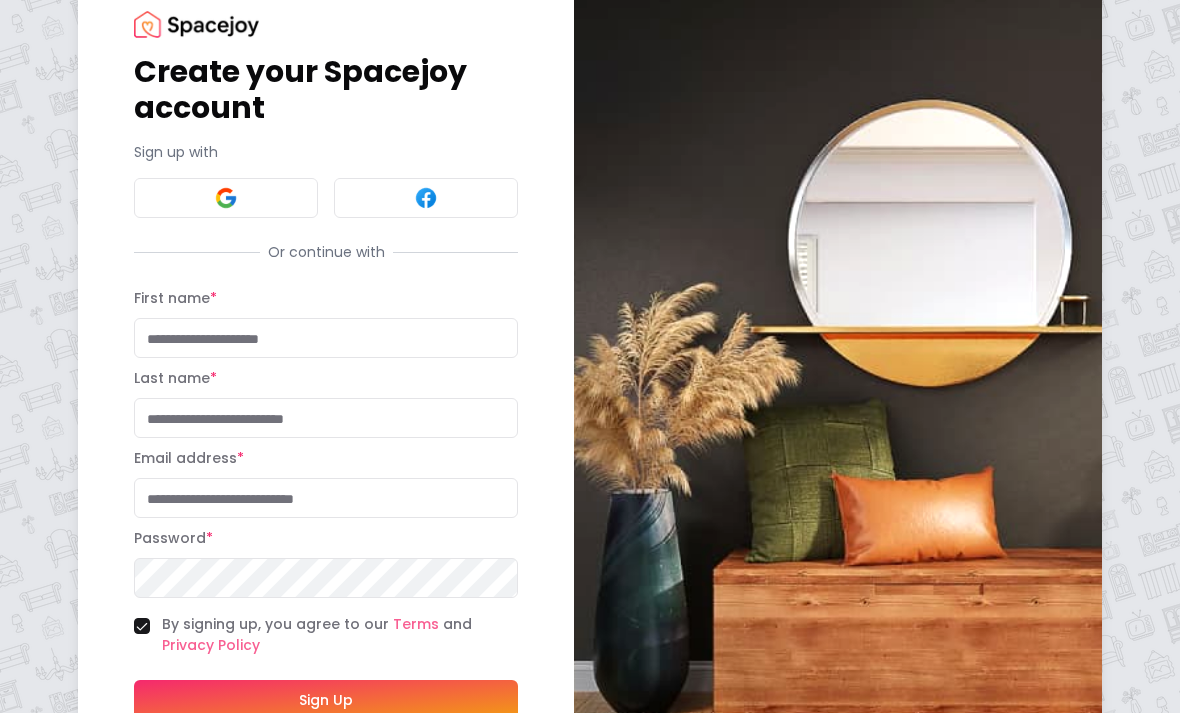 scroll, scrollTop: 61, scrollLeft: 0, axis: vertical 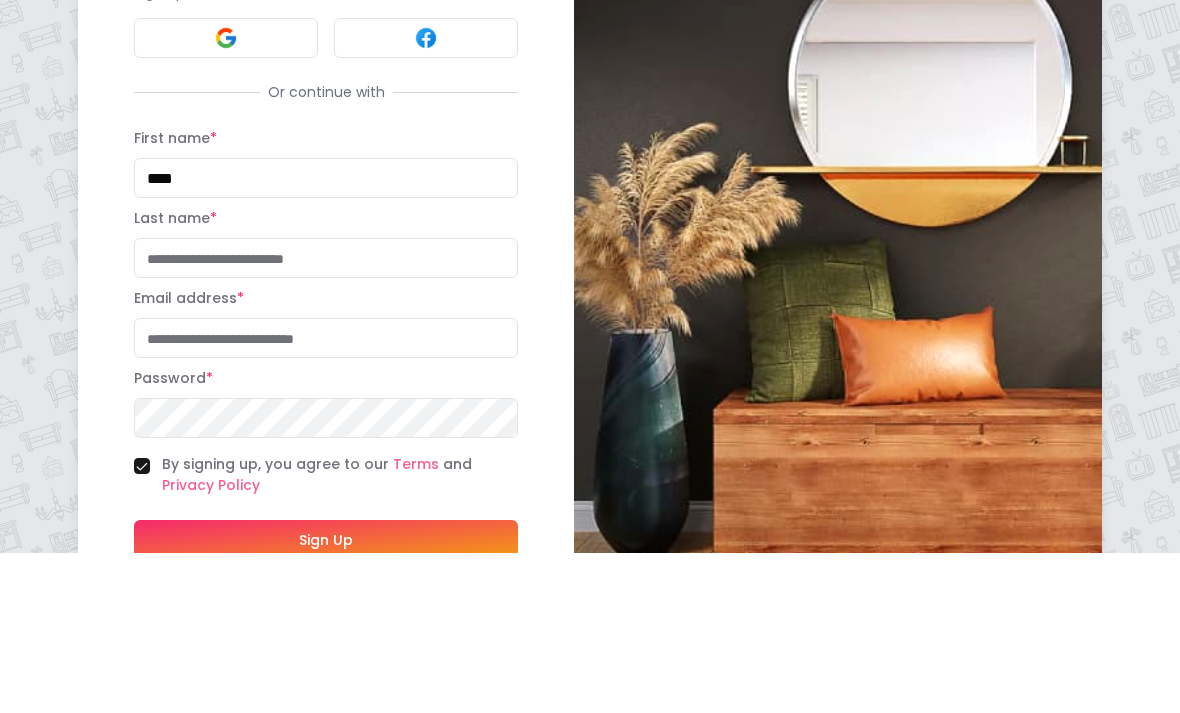 type on "****" 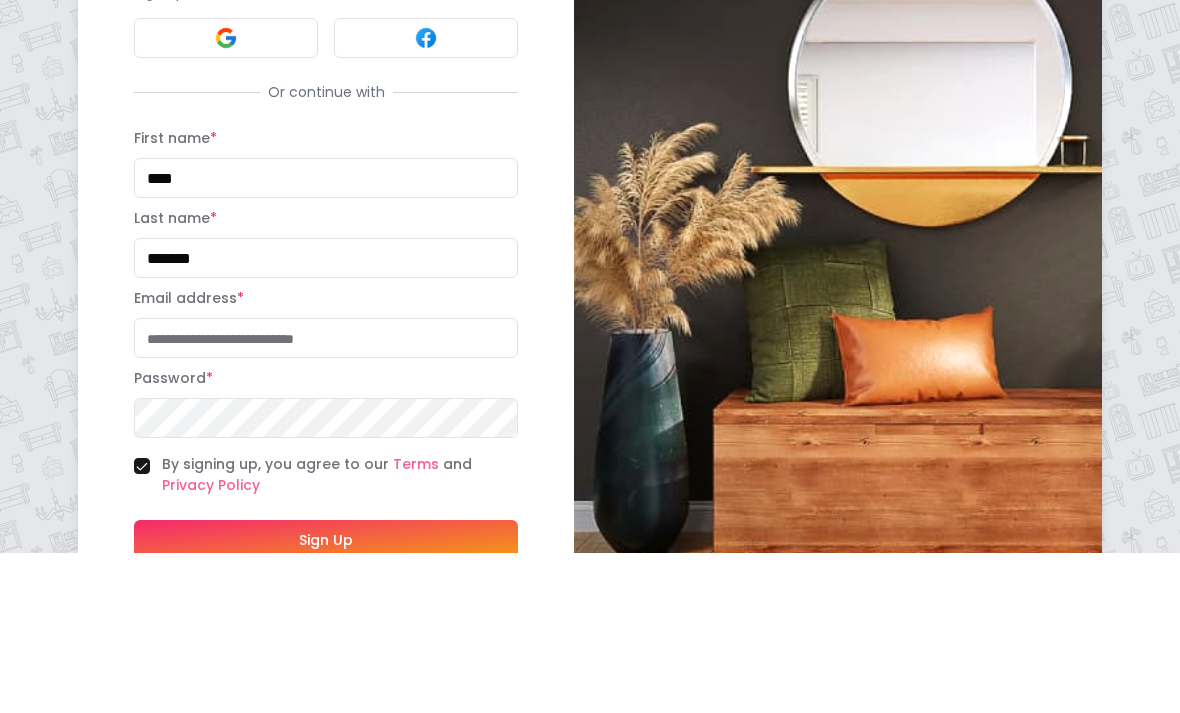 type on "*******" 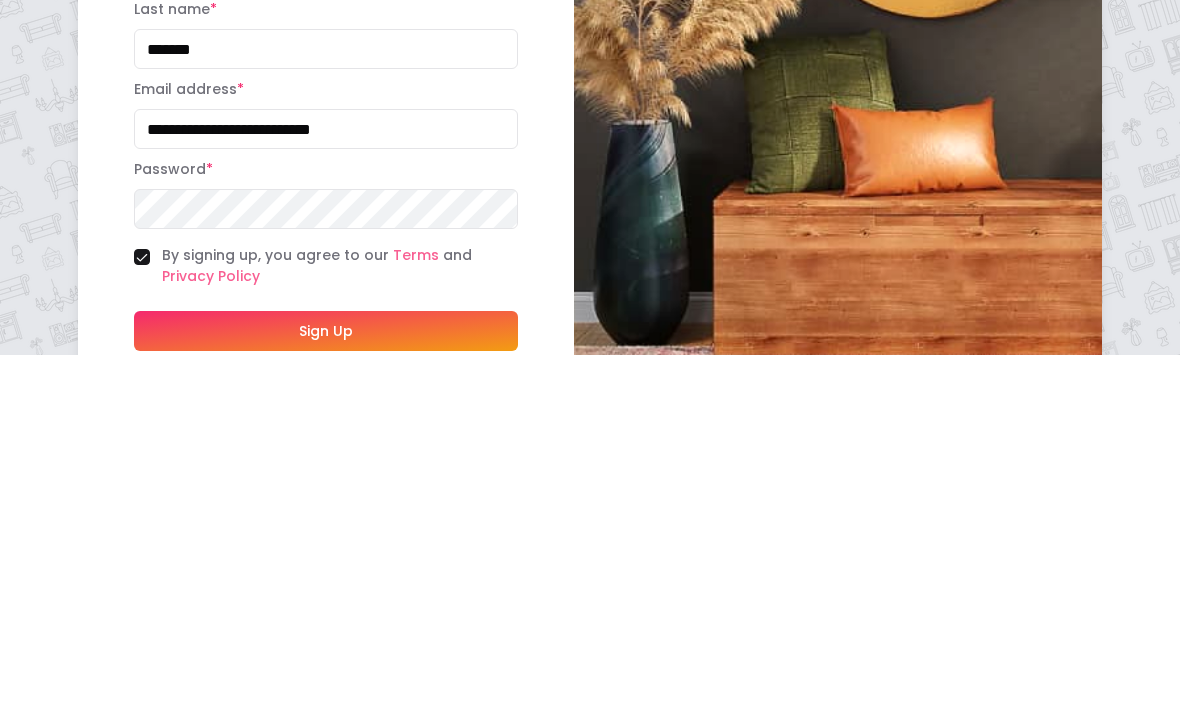 type on "**********" 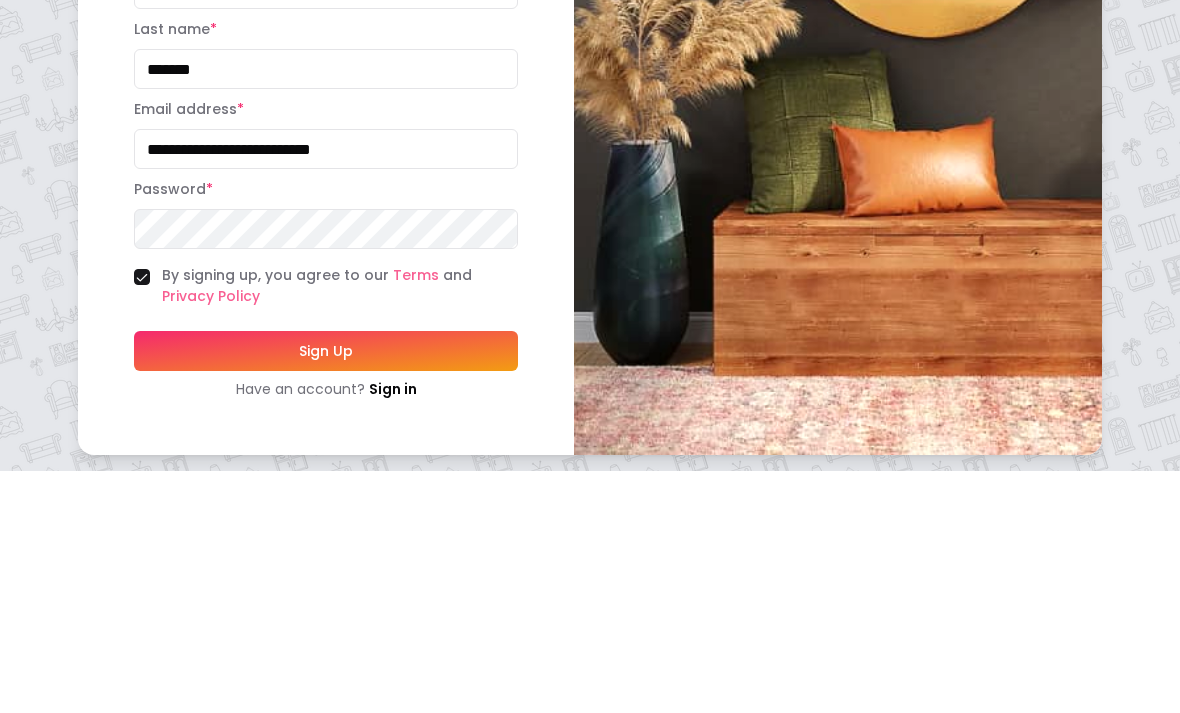 scroll, scrollTop: 168, scrollLeft: 0, axis: vertical 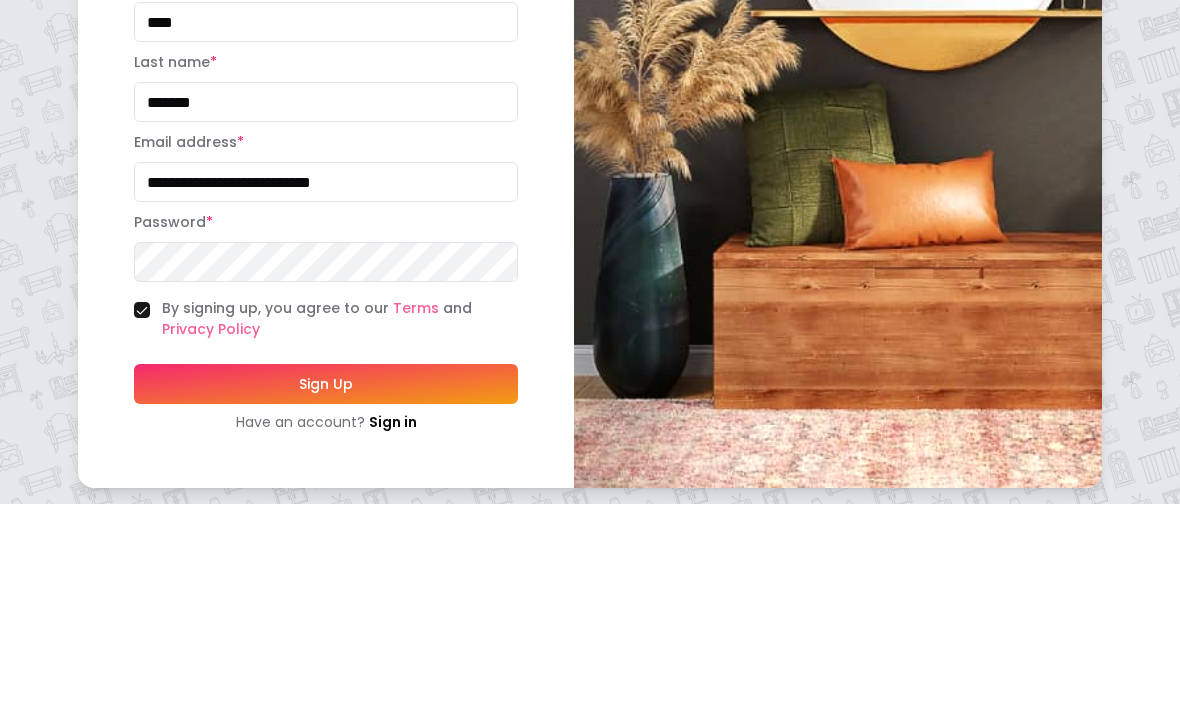 click on "Sign Up" at bounding box center (326, 593) 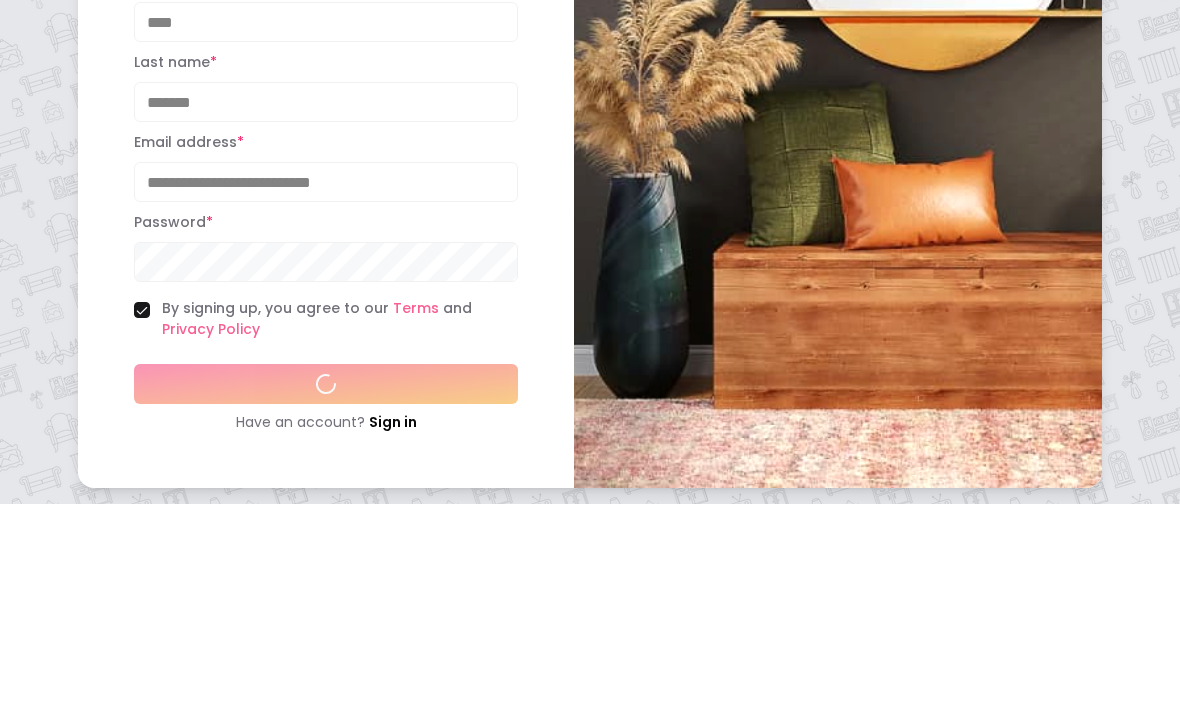scroll, scrollTop: 104, scrollLeft: 0, axis: vertical 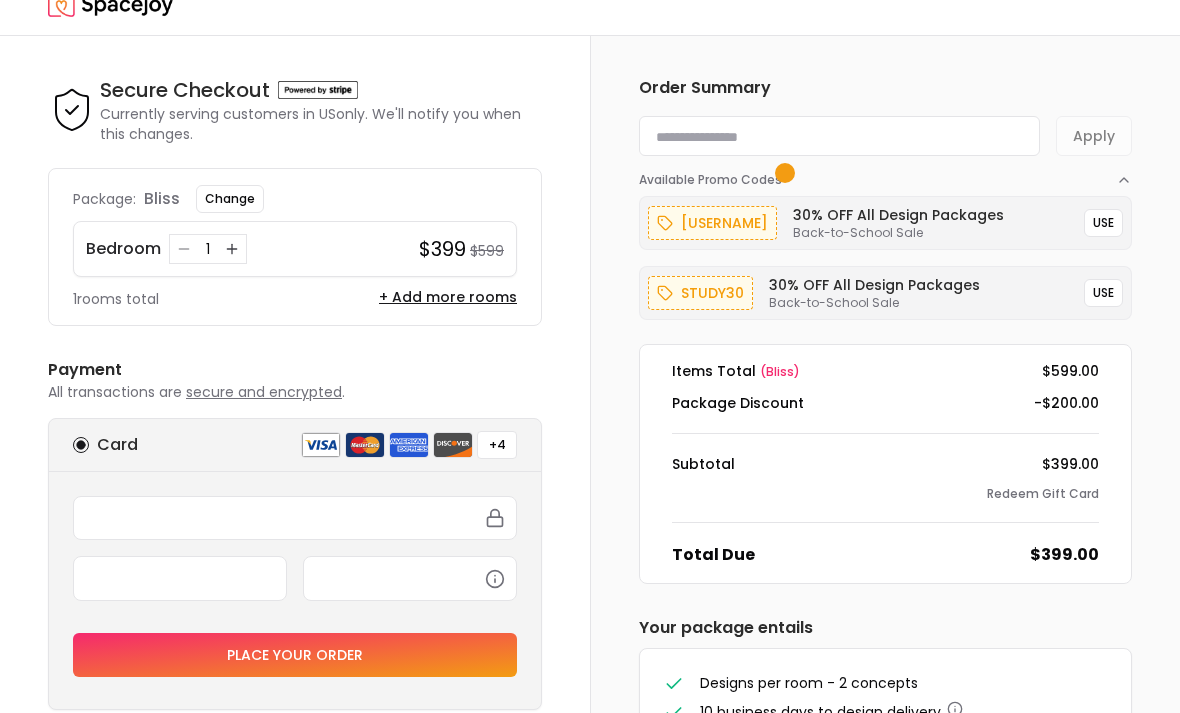 click on "Change" at bounding box center (230, 199) 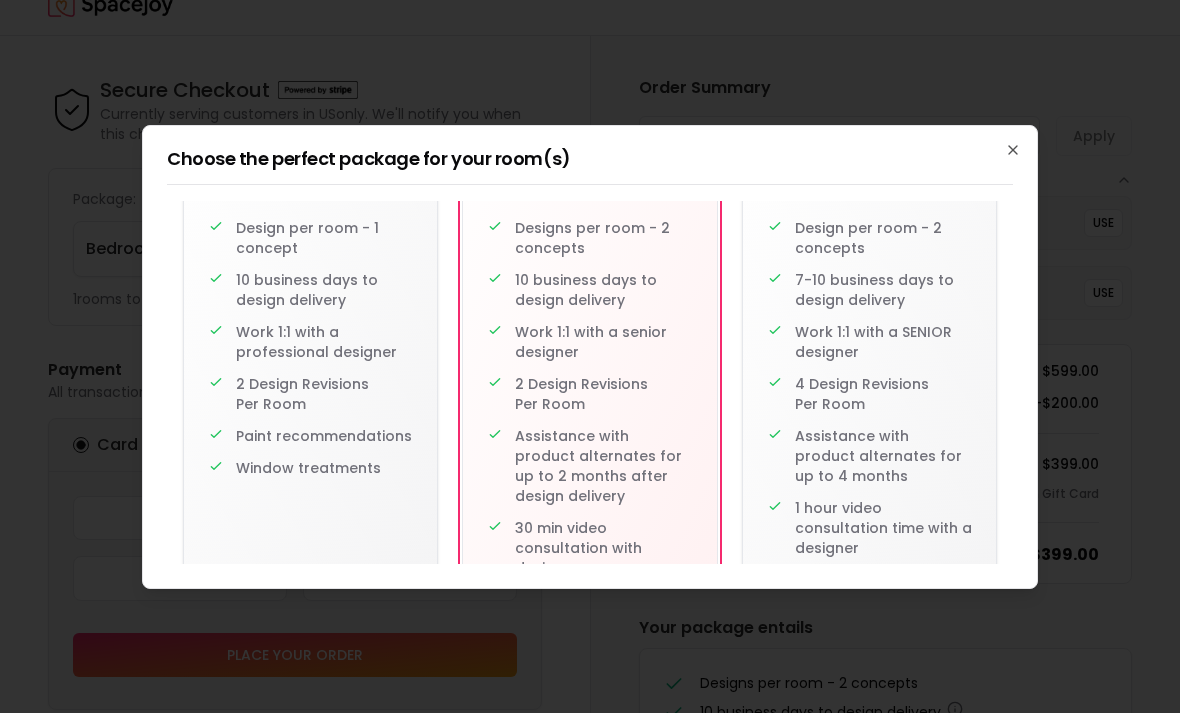 scroll, scrollTop: 137, scrollLeft: 0, axis: vertical 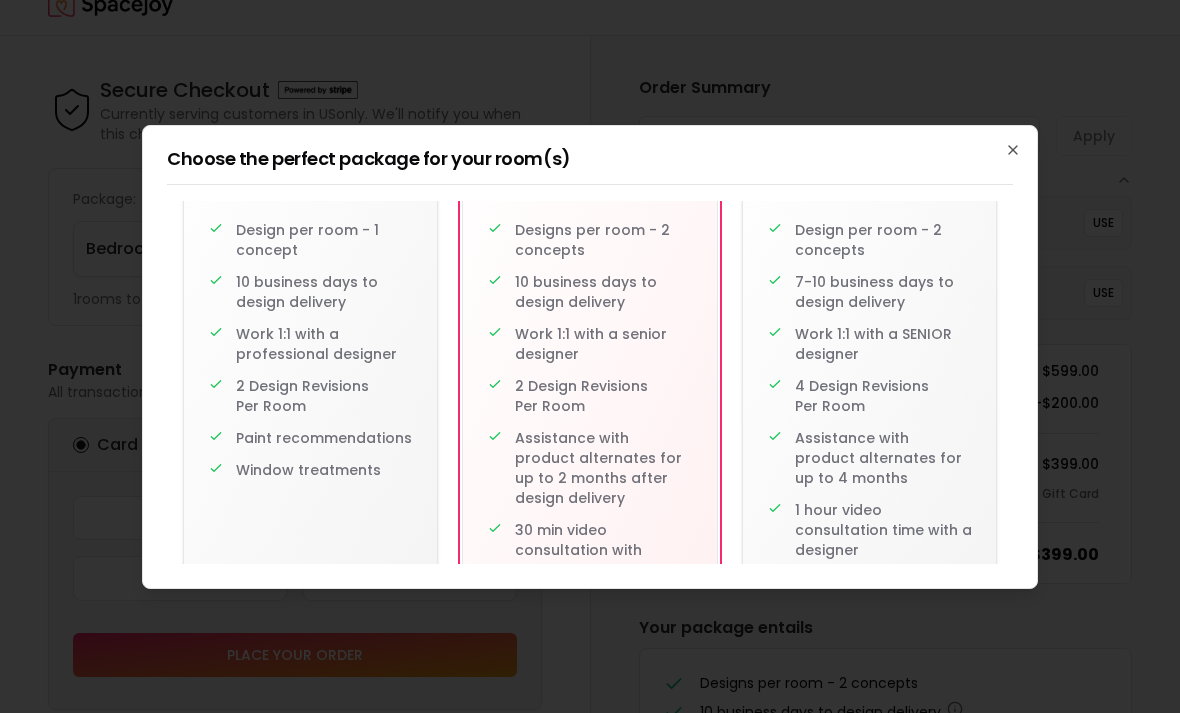 click on "Choose the perfect package for your room(s) delight $399 $199  Per room Design per room - 1 concept 10 business days to design delivery Work 1:1 with a professional designer 2 Design Revisions Per Room Paint recommendations Window treatments bliss $599 $399  Per room Designs per room - 2 concepts 10 business days to design delivery Work 1:1 with a senior designer 2 Design Revisions Per Room Assistance with product alternates for up to 2 months after design delivery 30 min video consultation with designer  euphoria $799 $599  Per room Design per room - 2 concepts 7-10 business days to design delivery  Work 1:1 with a SENIOR designer 4 Design Revisions Per Room Assistance with product alternates for up to 4 months 1 hour video consultation time with a designer Close" at bounding box center [590, 357] 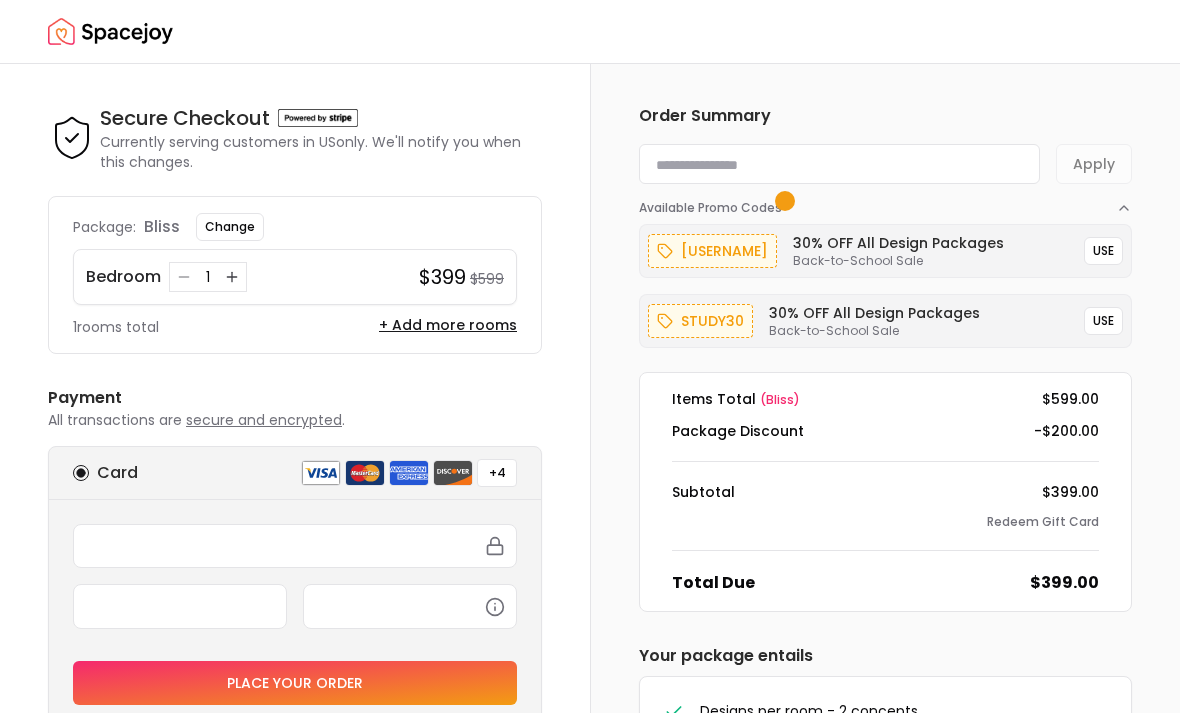 scroll, scrollTop: 58, scrollLeft: 0, axis: vertical 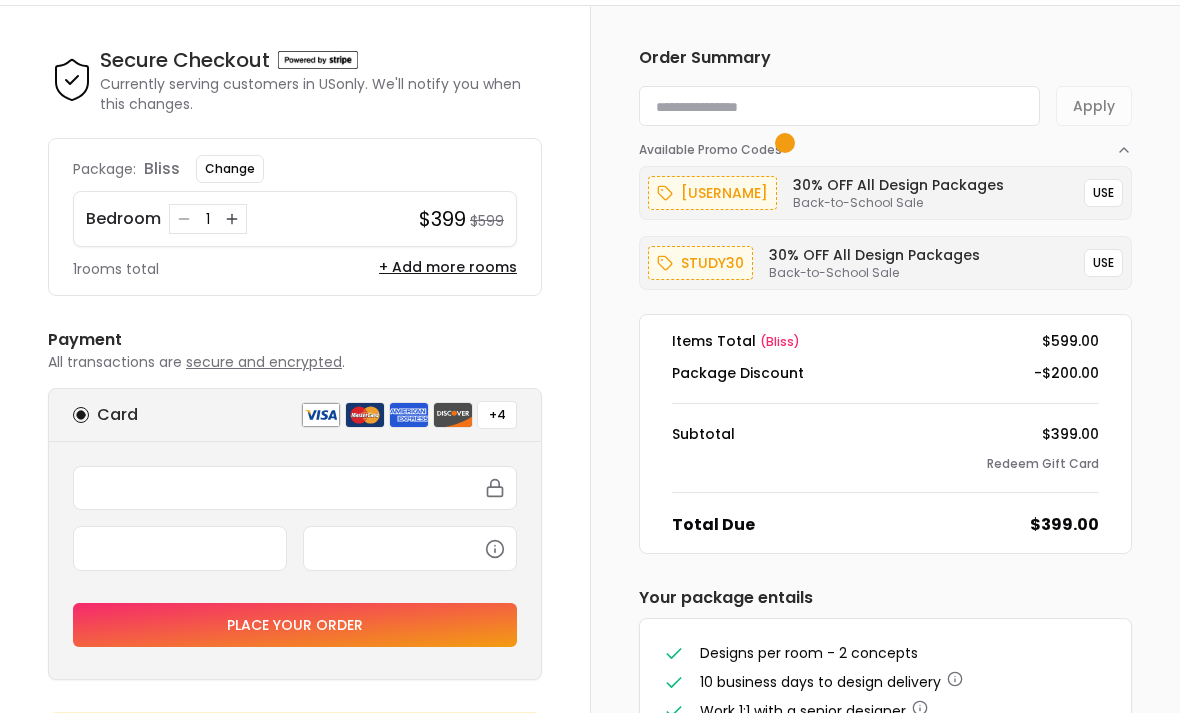 click on "USE" at bounding box center [1103, 193] 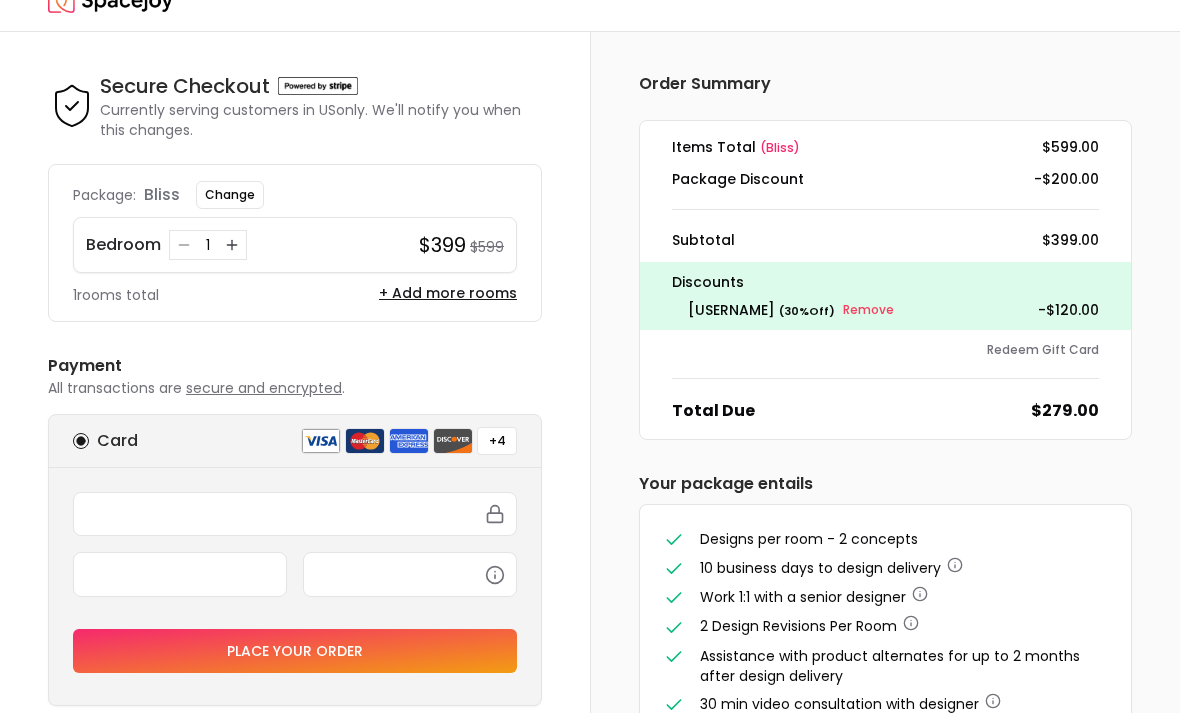 scroll, scrollTop: 0, scrollLeft: 0, axis: both 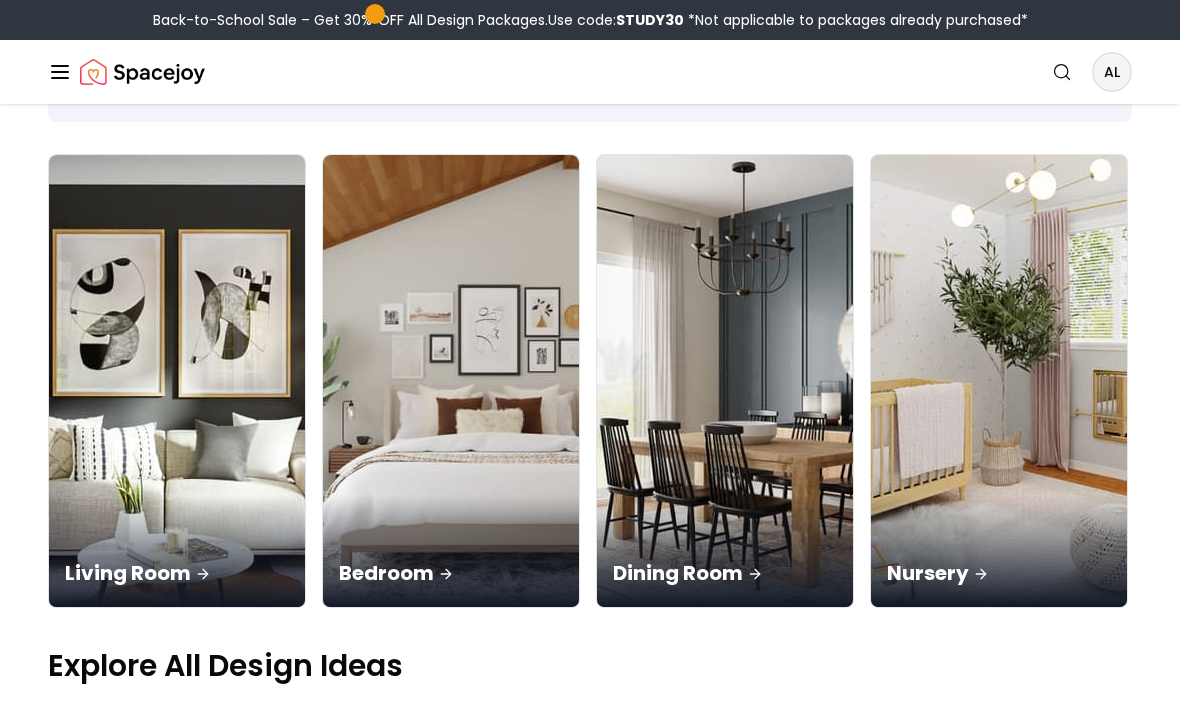 click at bounding box center [451, 381] 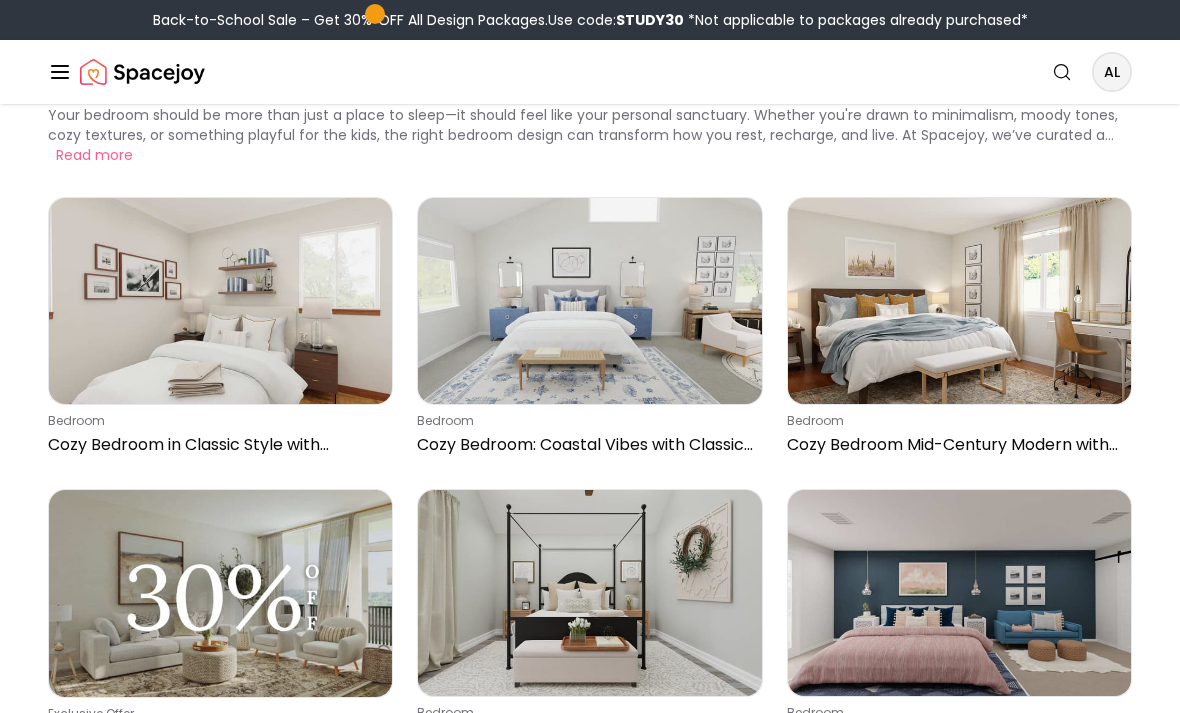 scroll, scrollTop: 0, scrollLeft: 0, axis: both 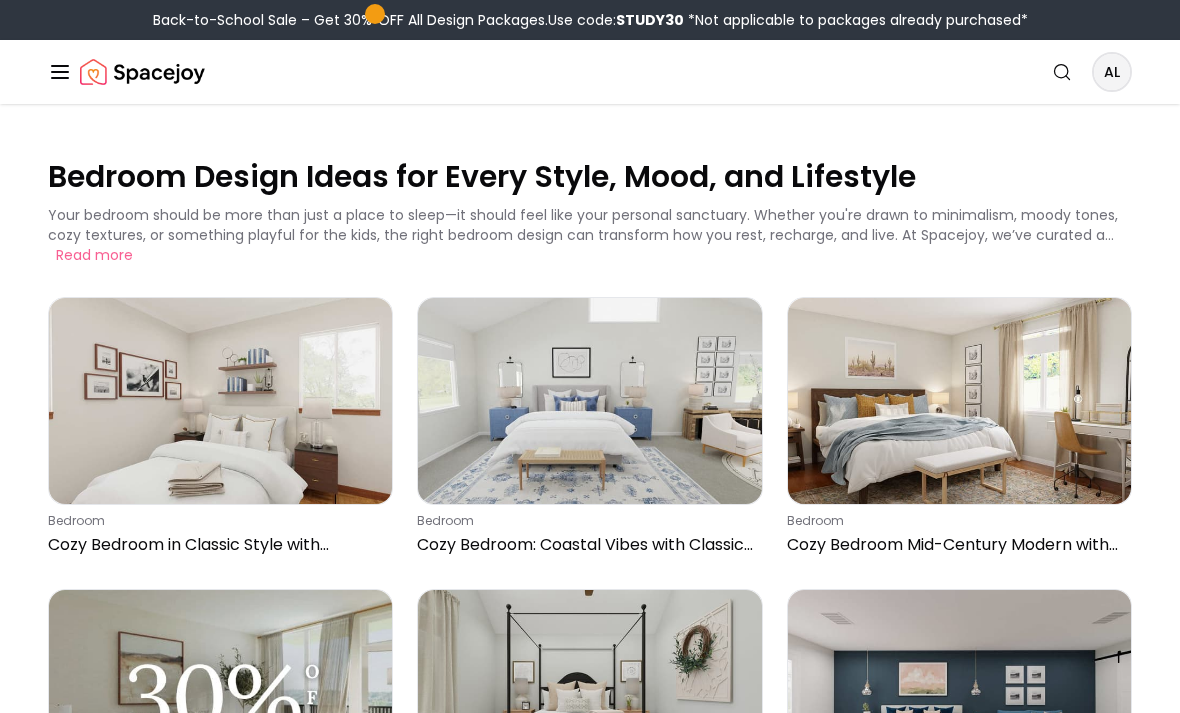 click 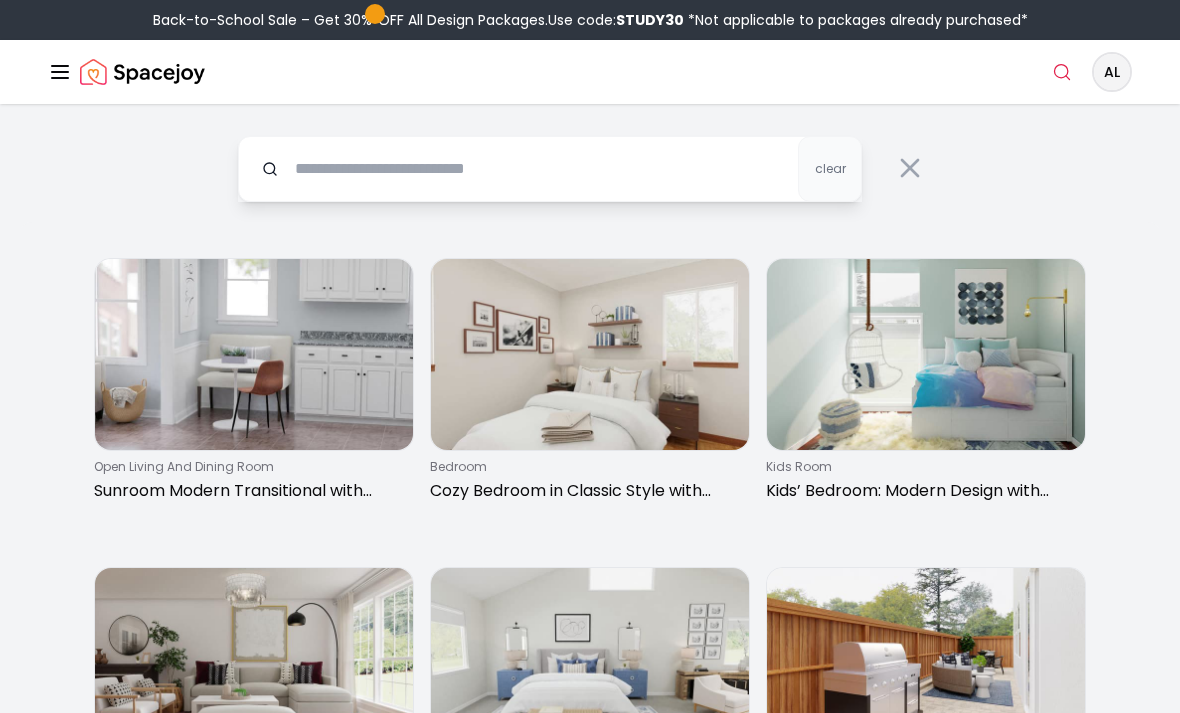 click at bounding box center [550, 169] 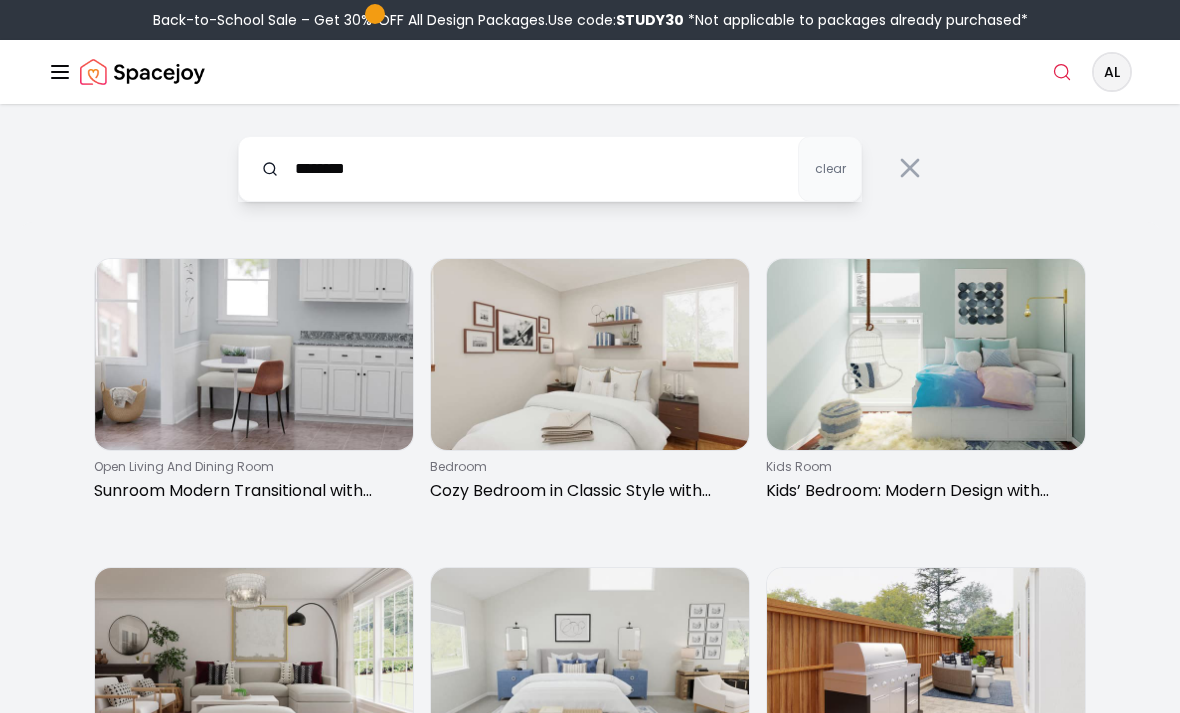 type on "[PHONE]" 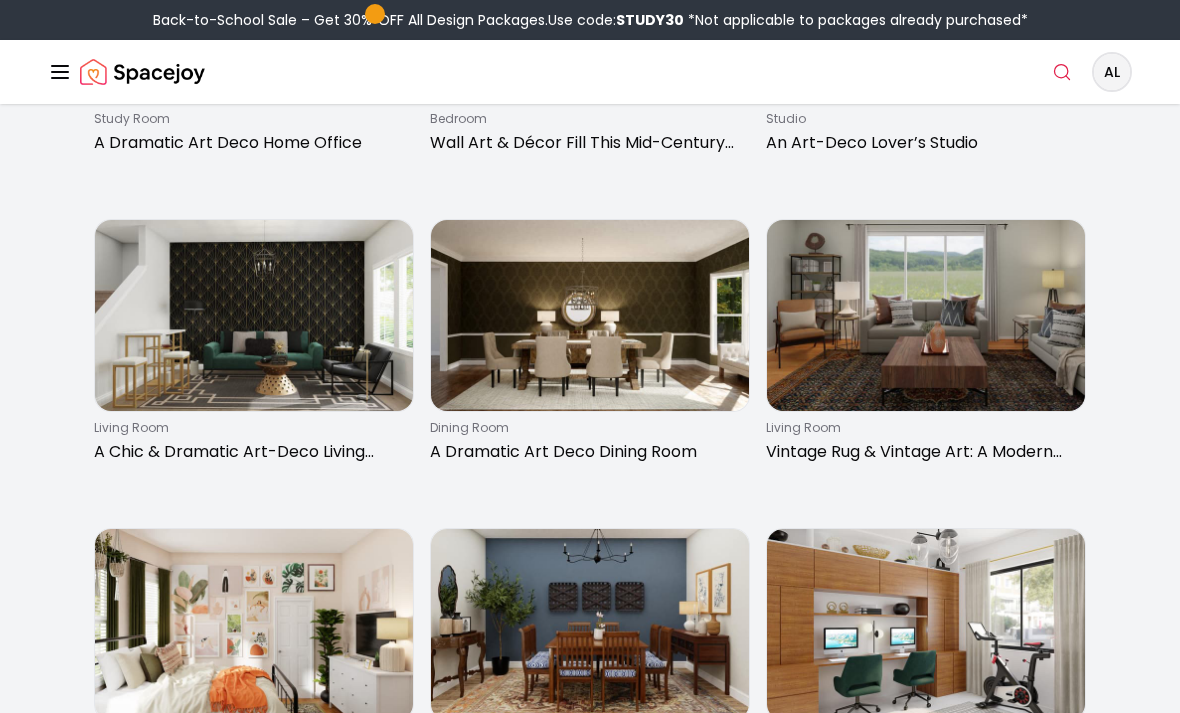 scroll, scrollTop: 920, scrollLeft: 0, axis: vertical 